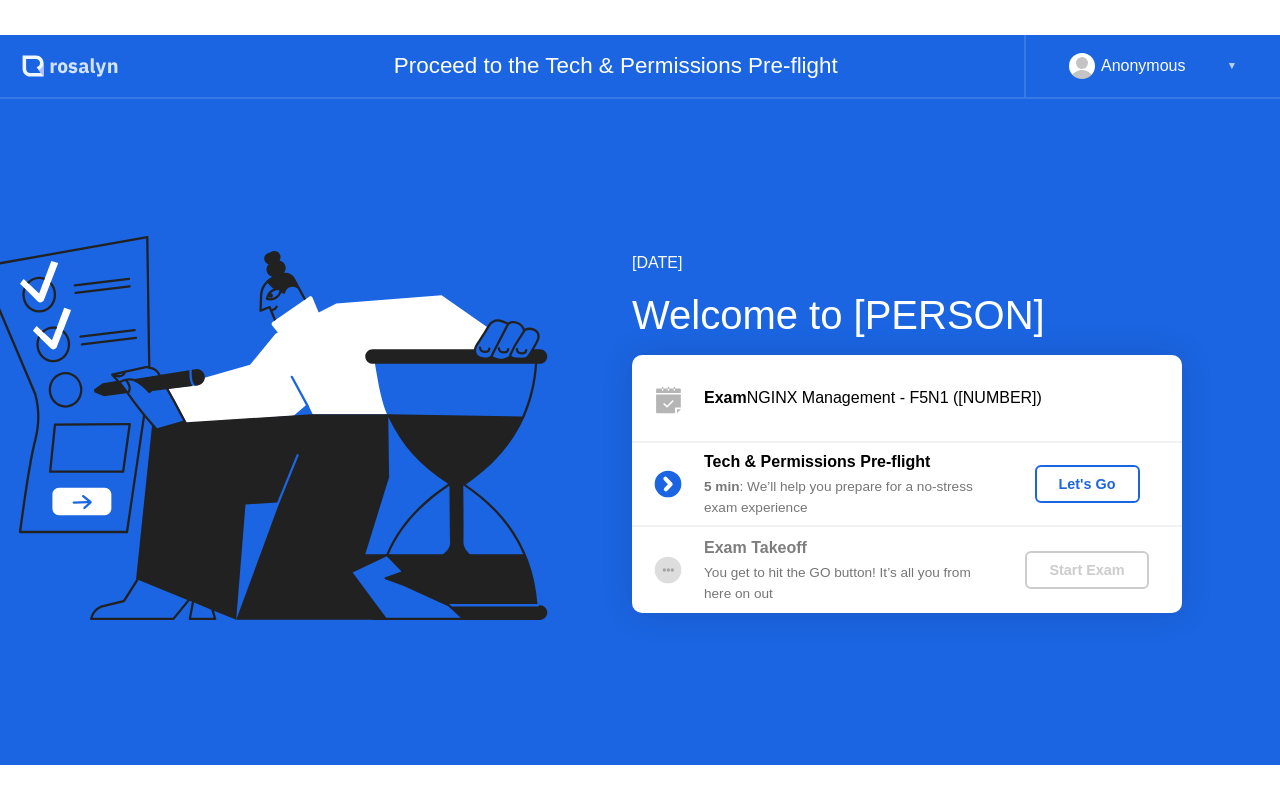 scroll, scrollTop: 0, scrollLeft: 0, axis: both 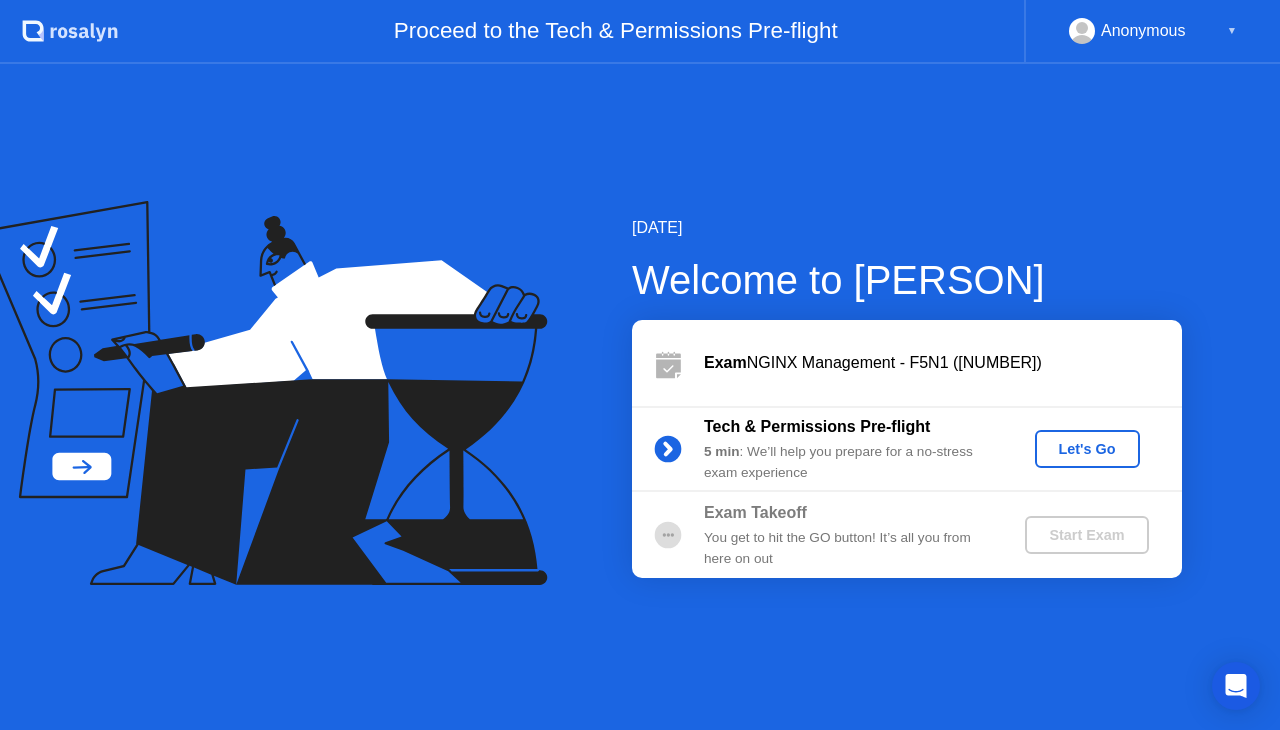 click on "Let's Go" 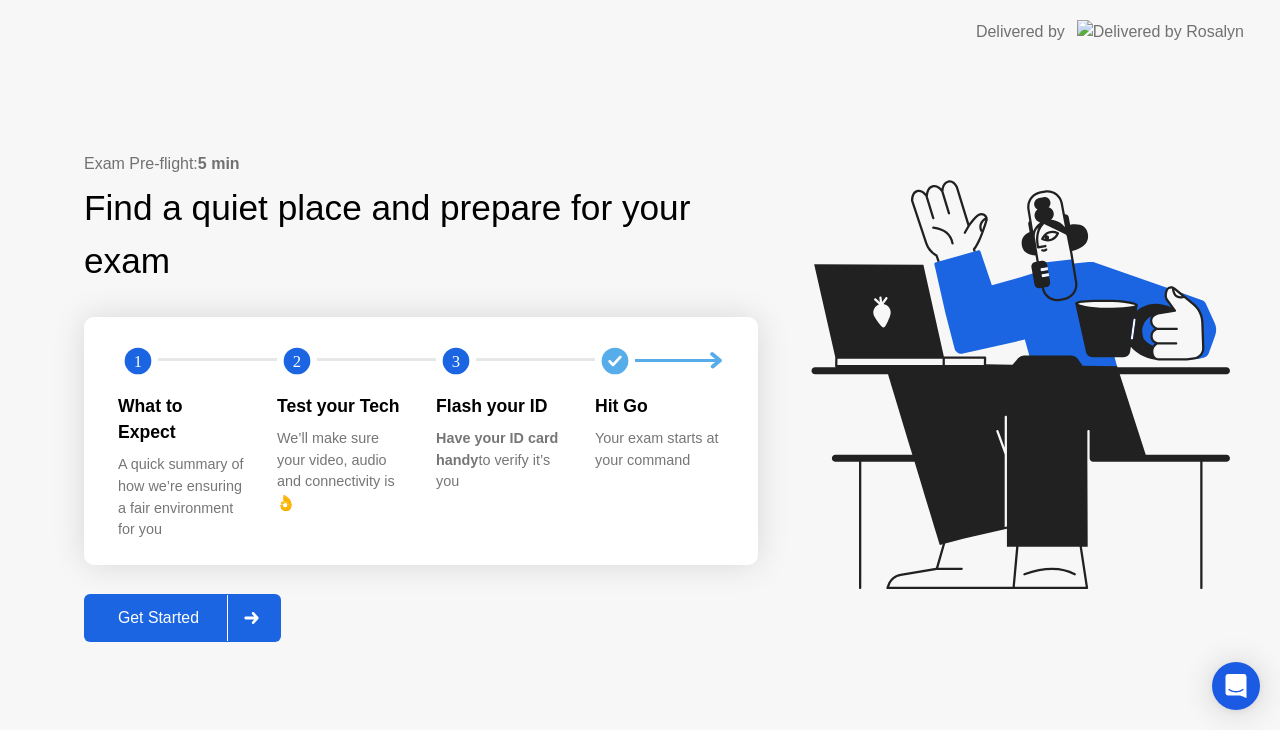 click on "Get Started" 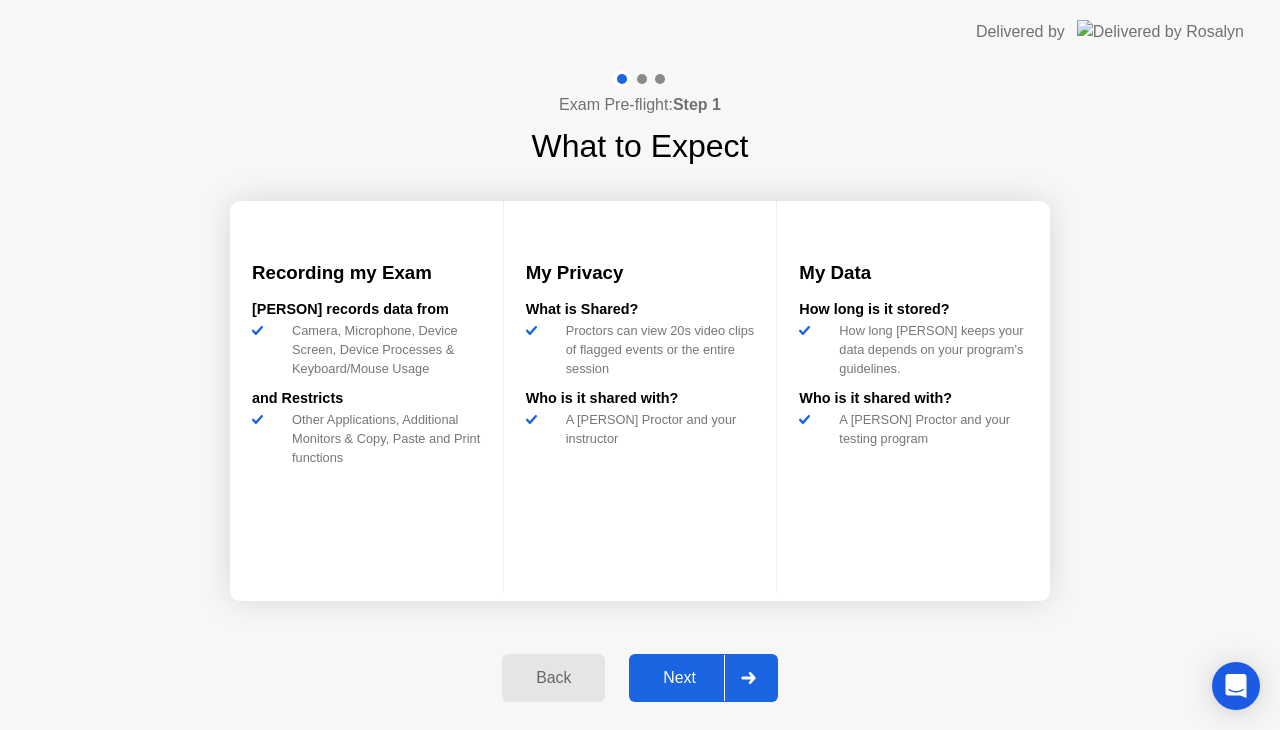 click 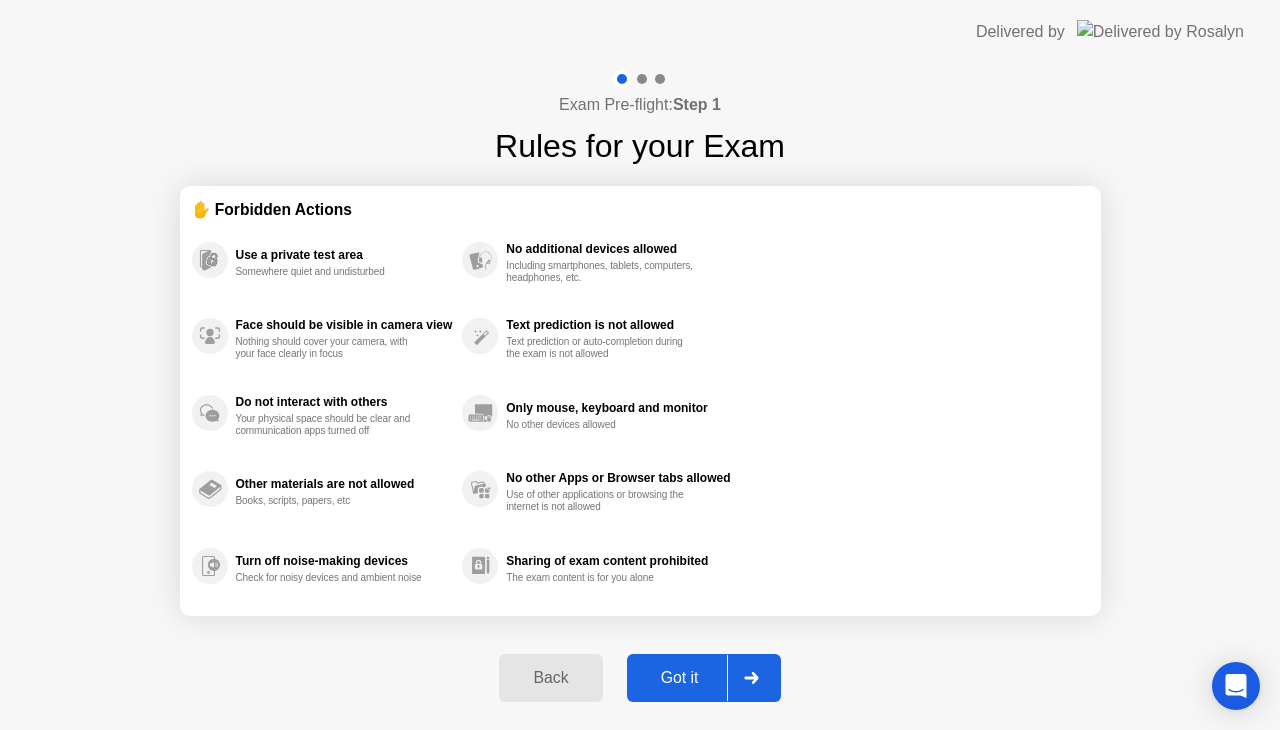 click 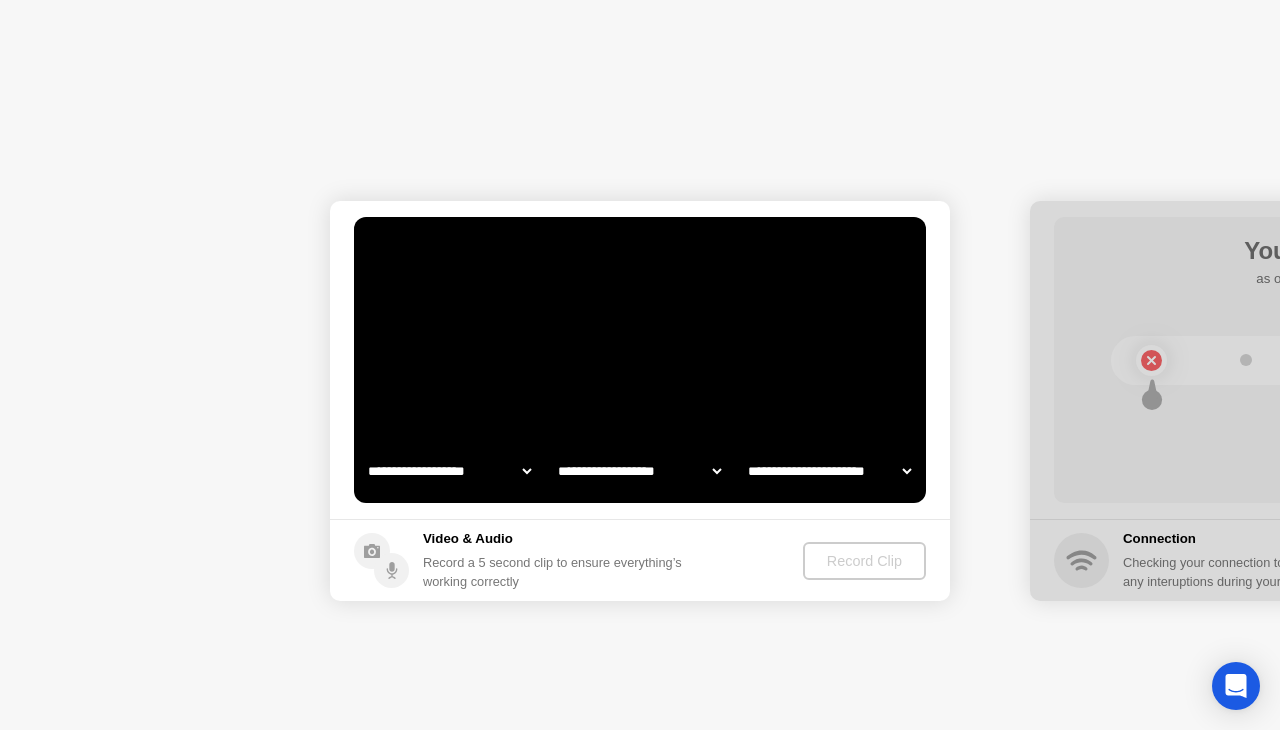 select on "**********" 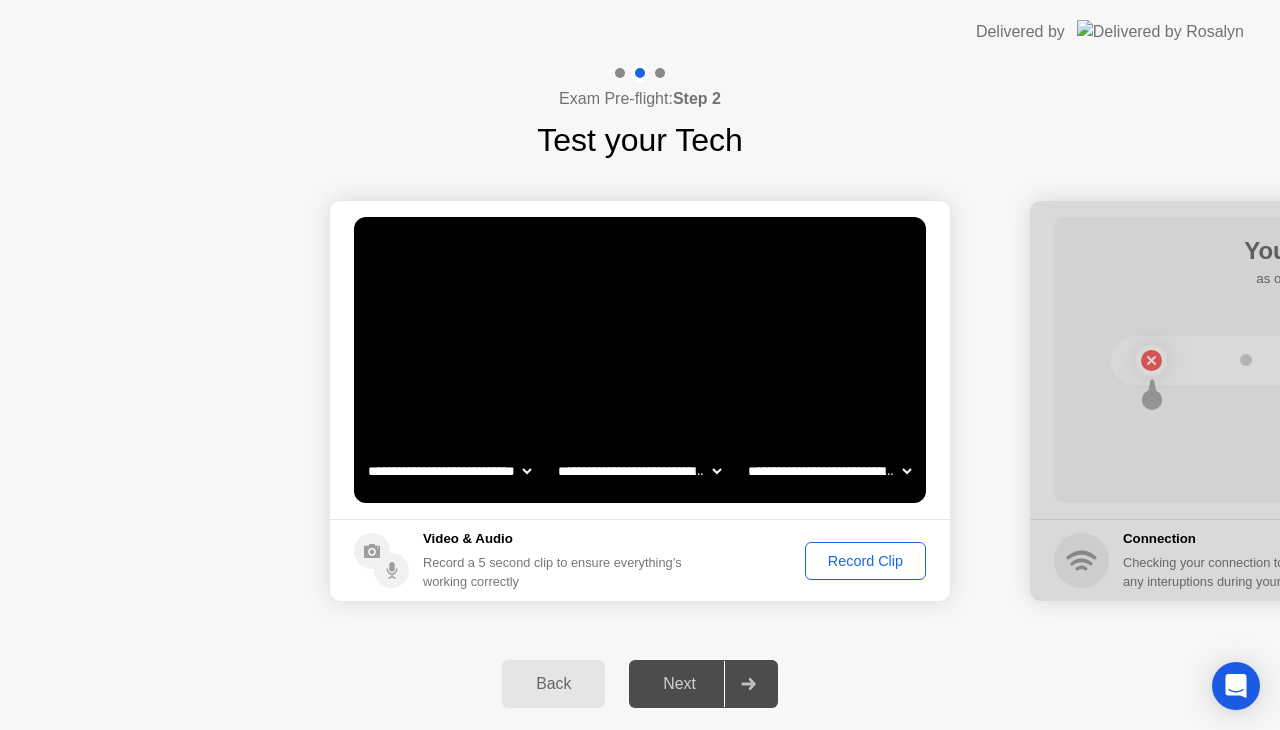 click on "Record Clip" 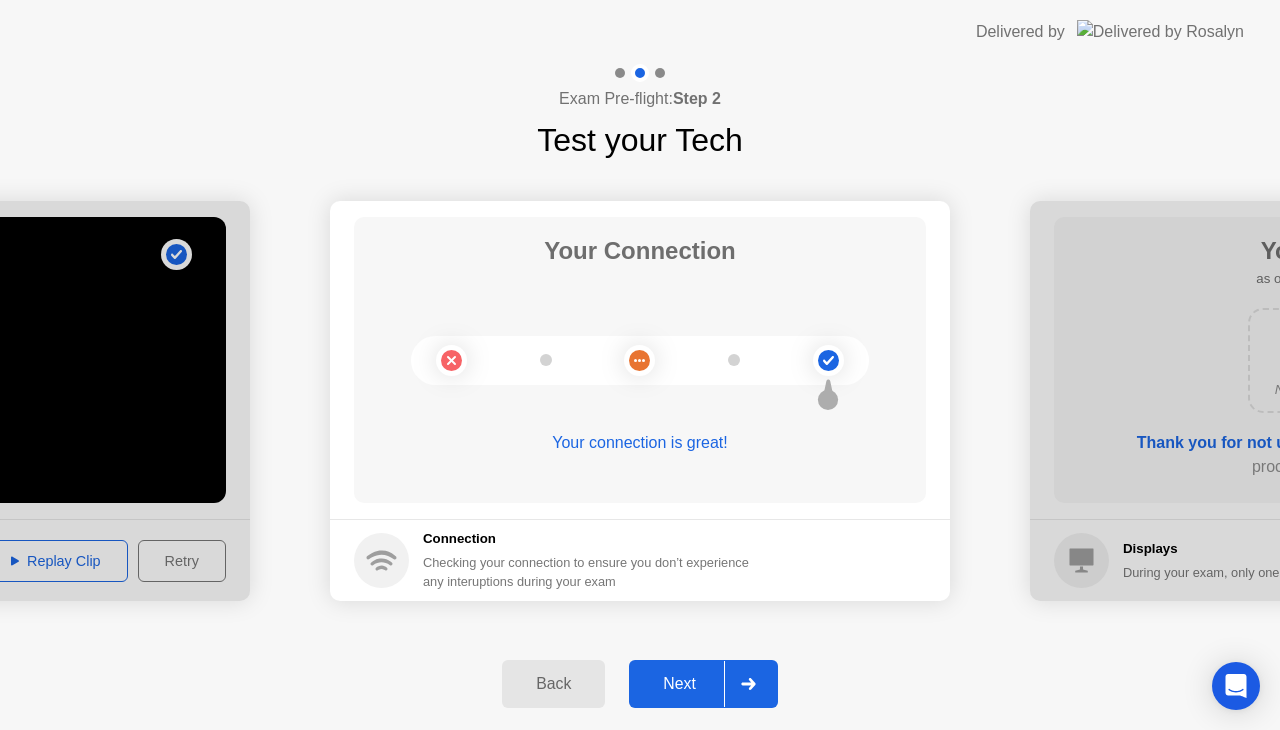 click 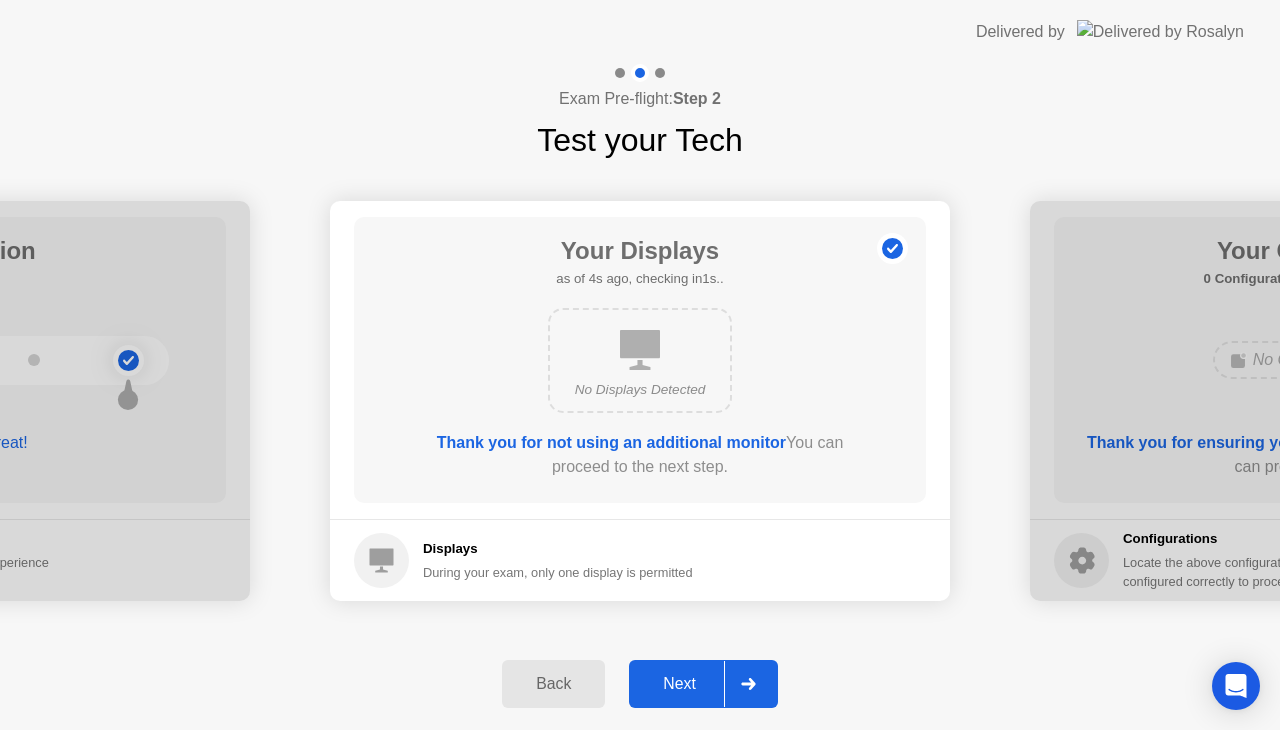 click 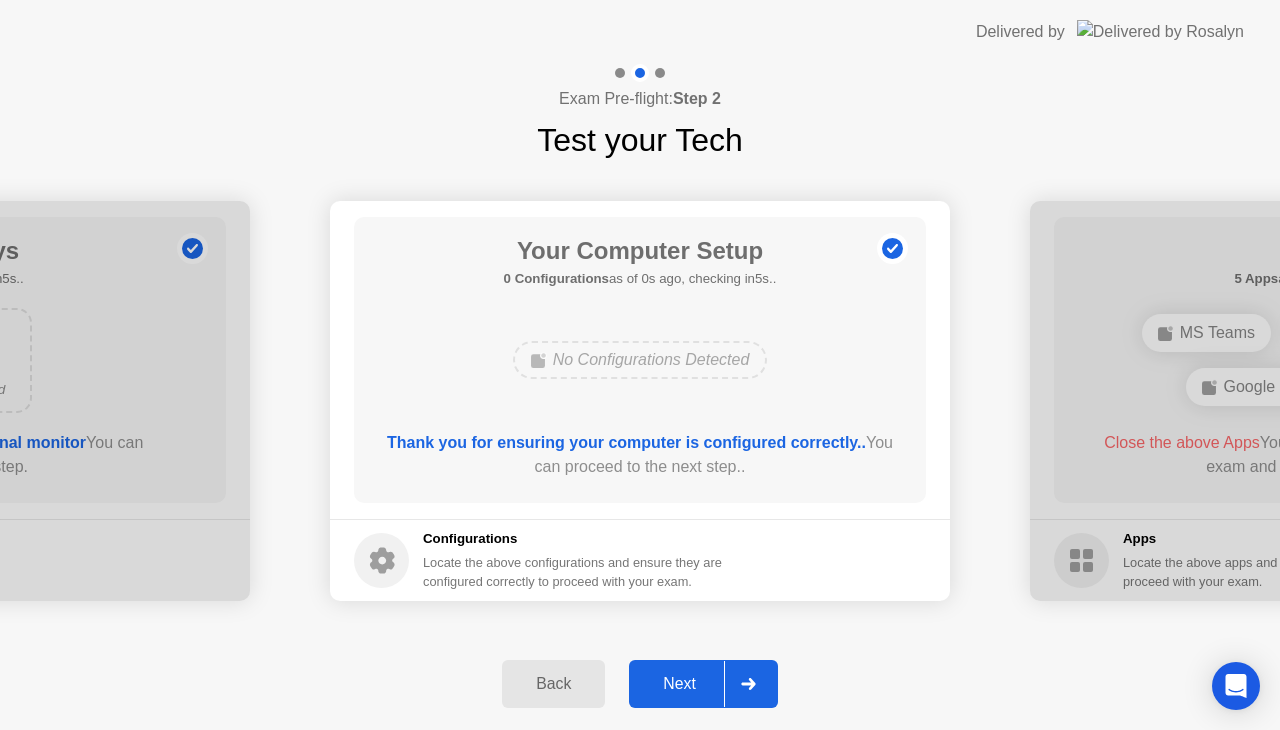 click 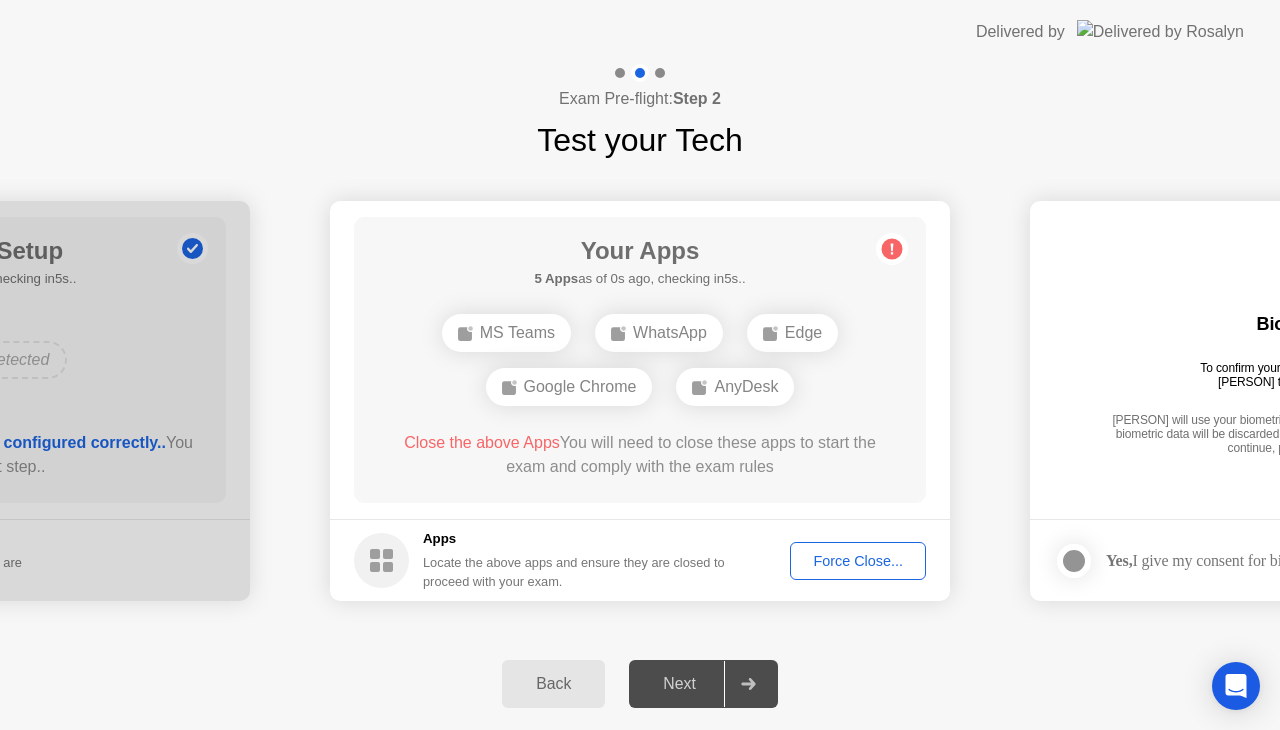 click on "Force Close..." 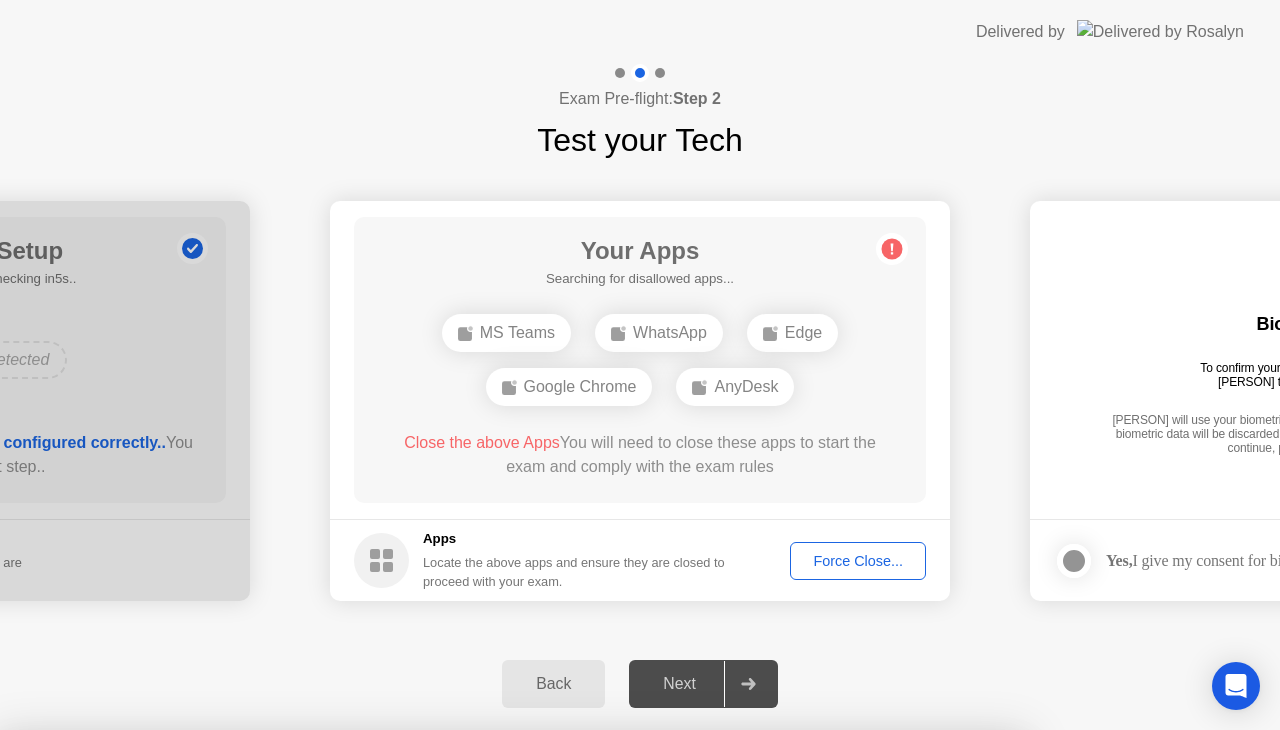 click on "Confirm" at bounding box center (579, 1060) 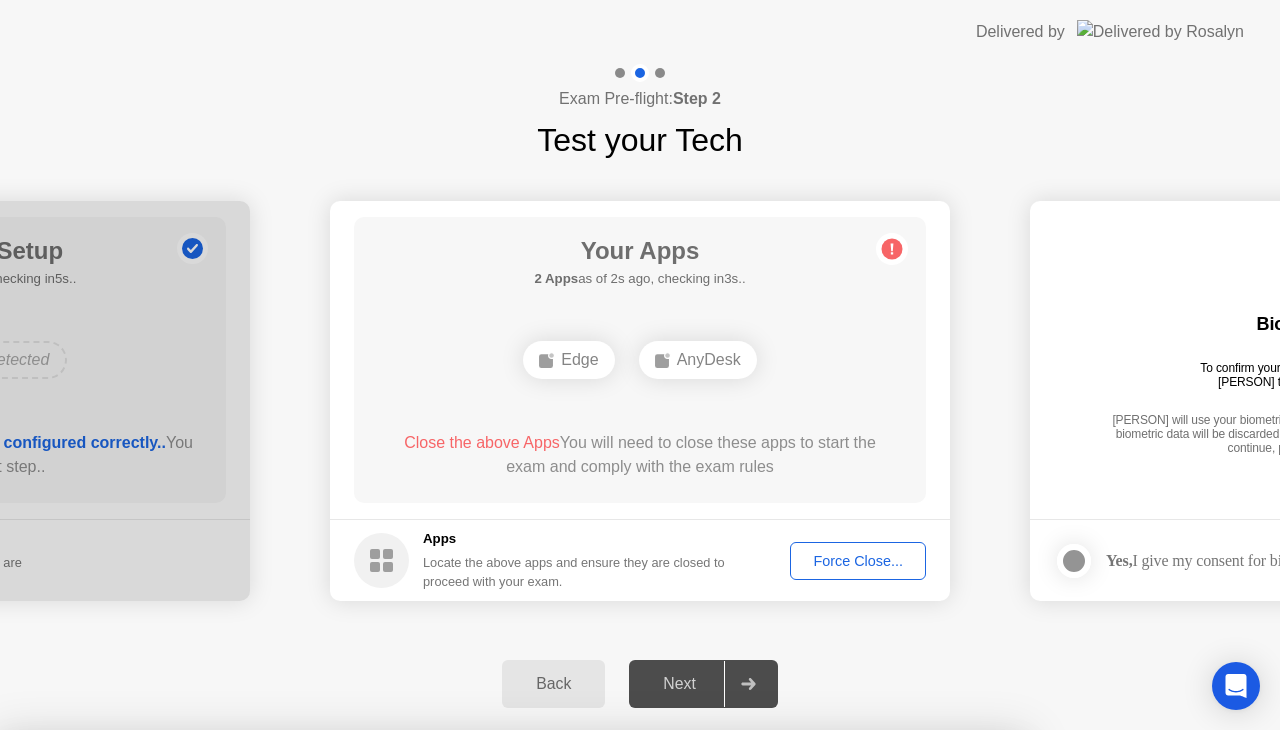 click on "Close" at bounding box center [431, 968] 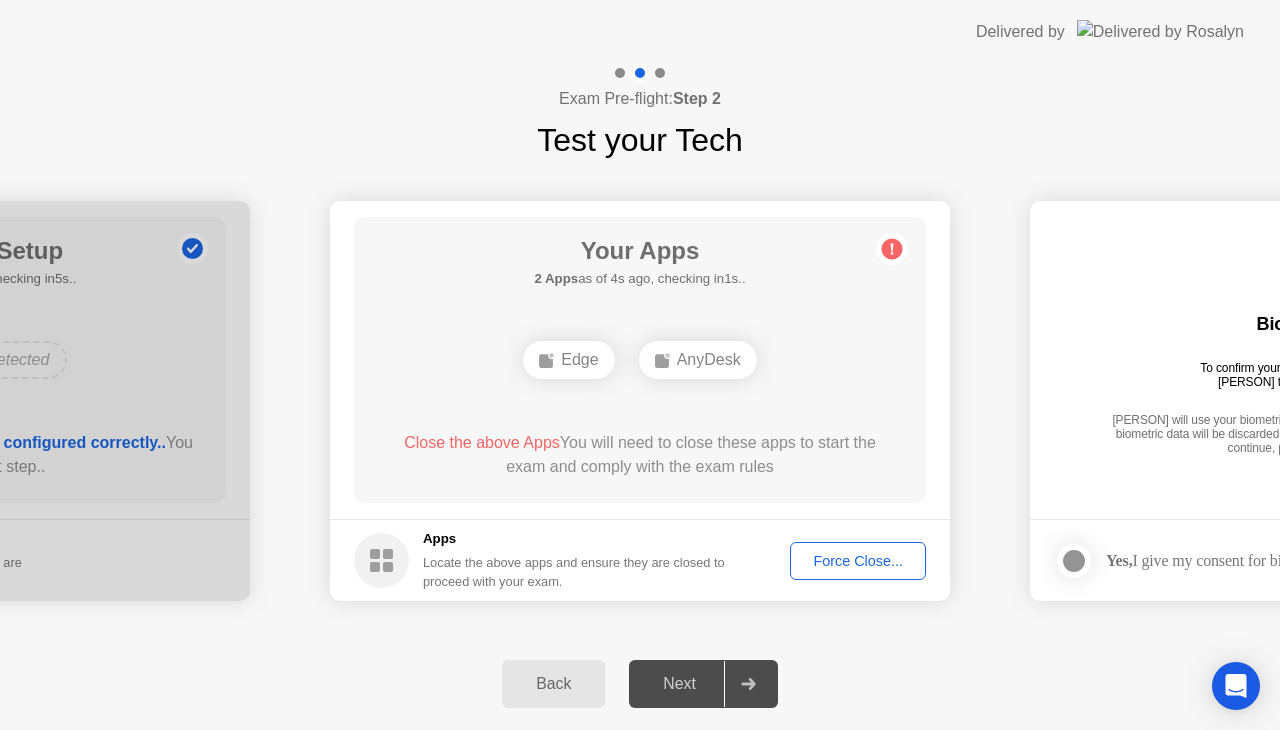 click on "Force Close..." 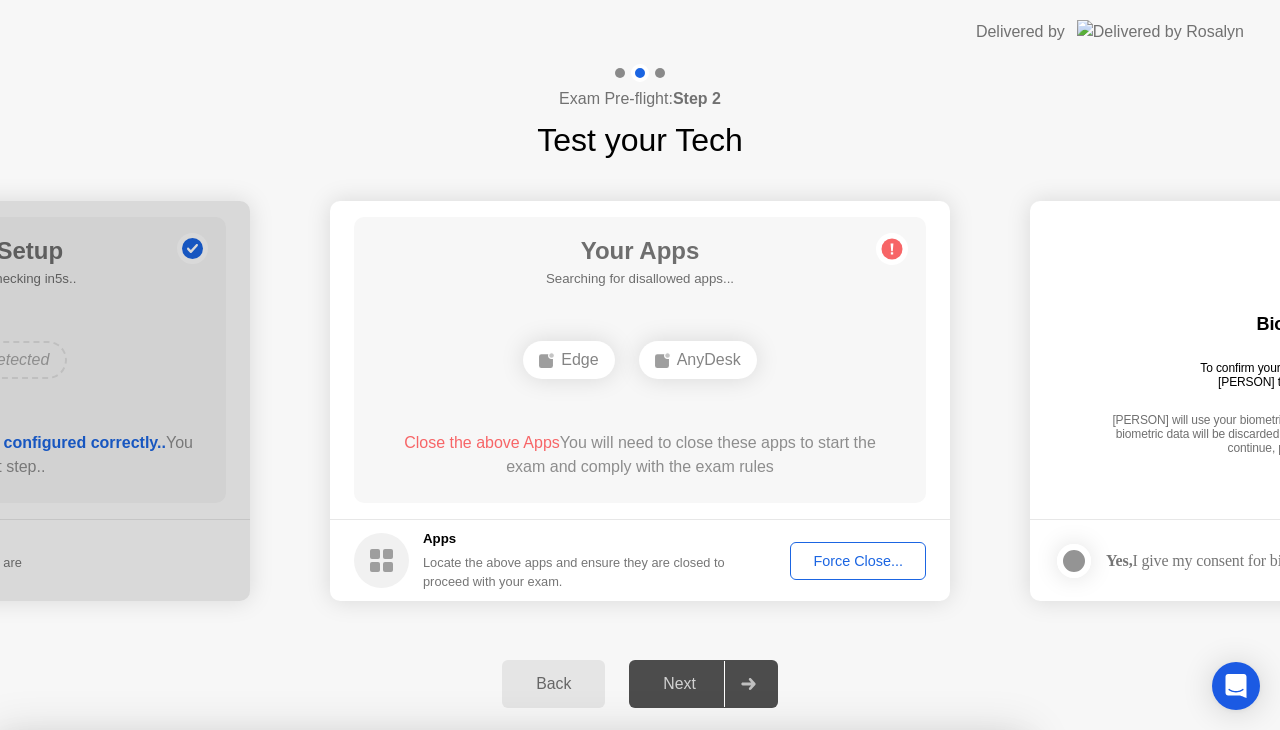 click on "Confirm" at bounding box center [579, 1006] 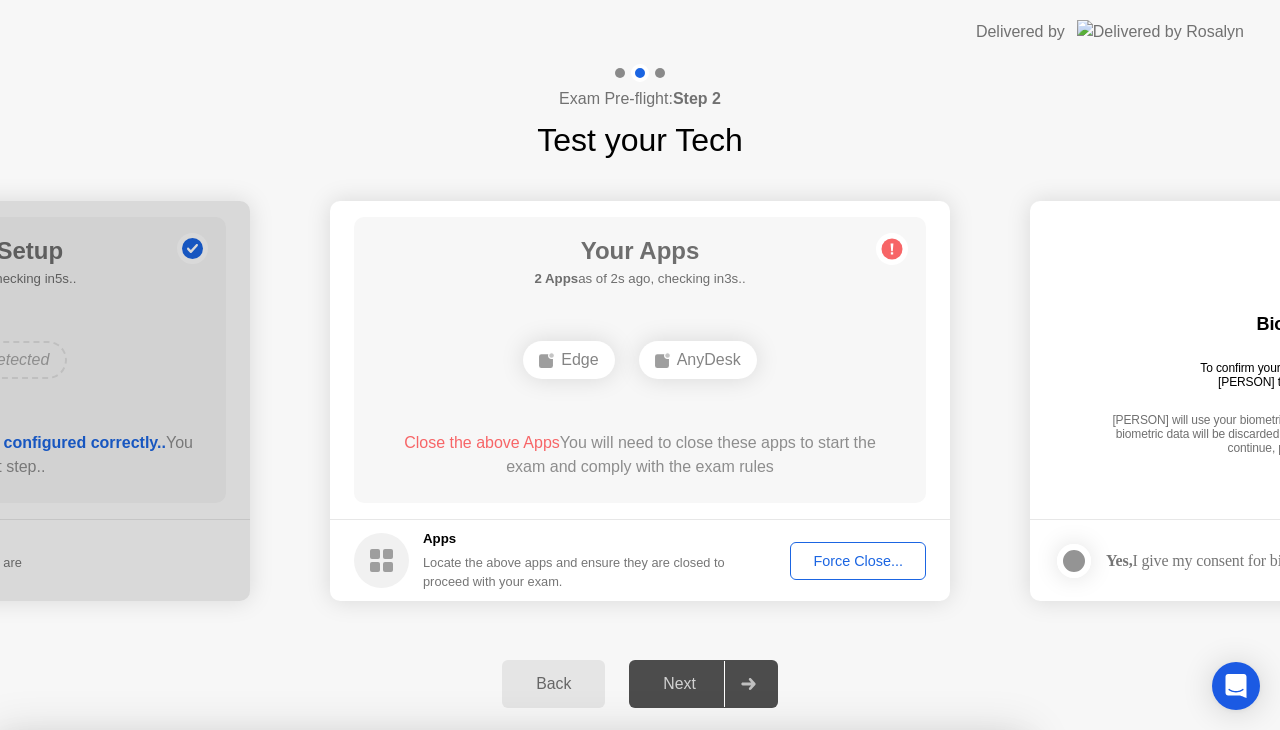 click on "Read More" at bounding box center [575, 968] 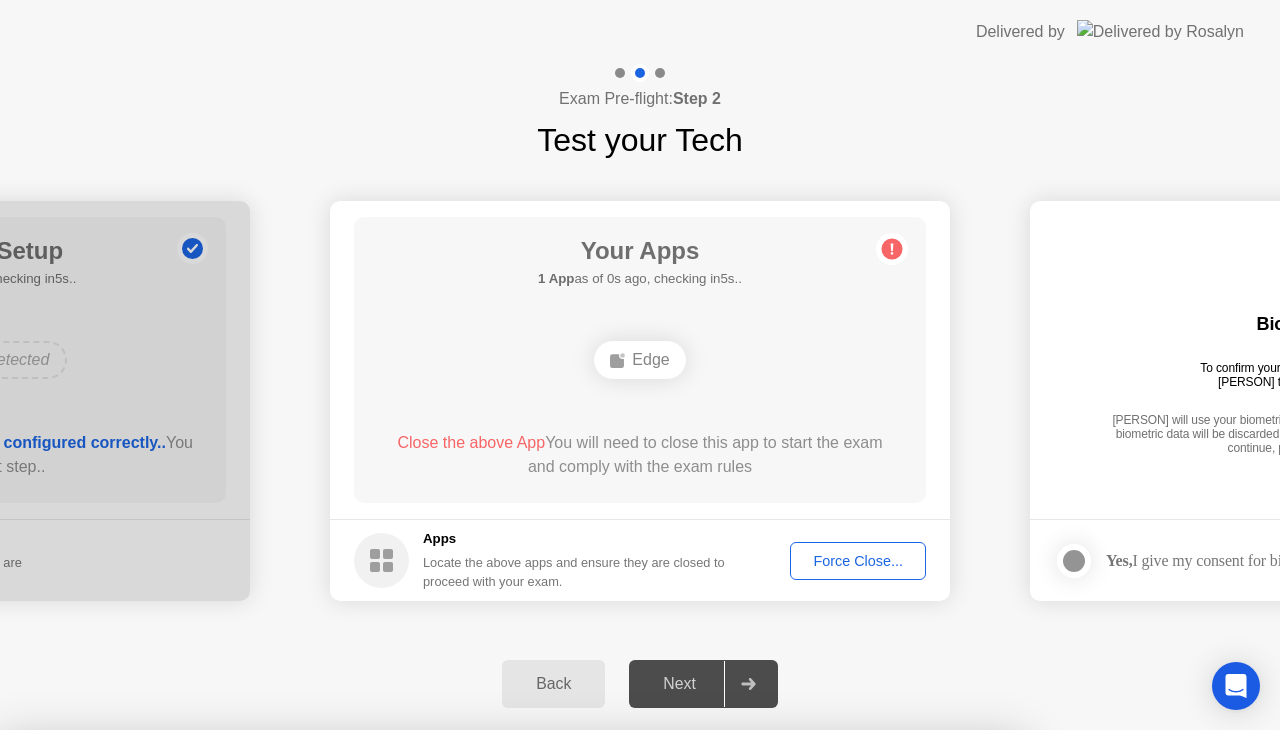 click on "Close" at bounding box center [431, 968] 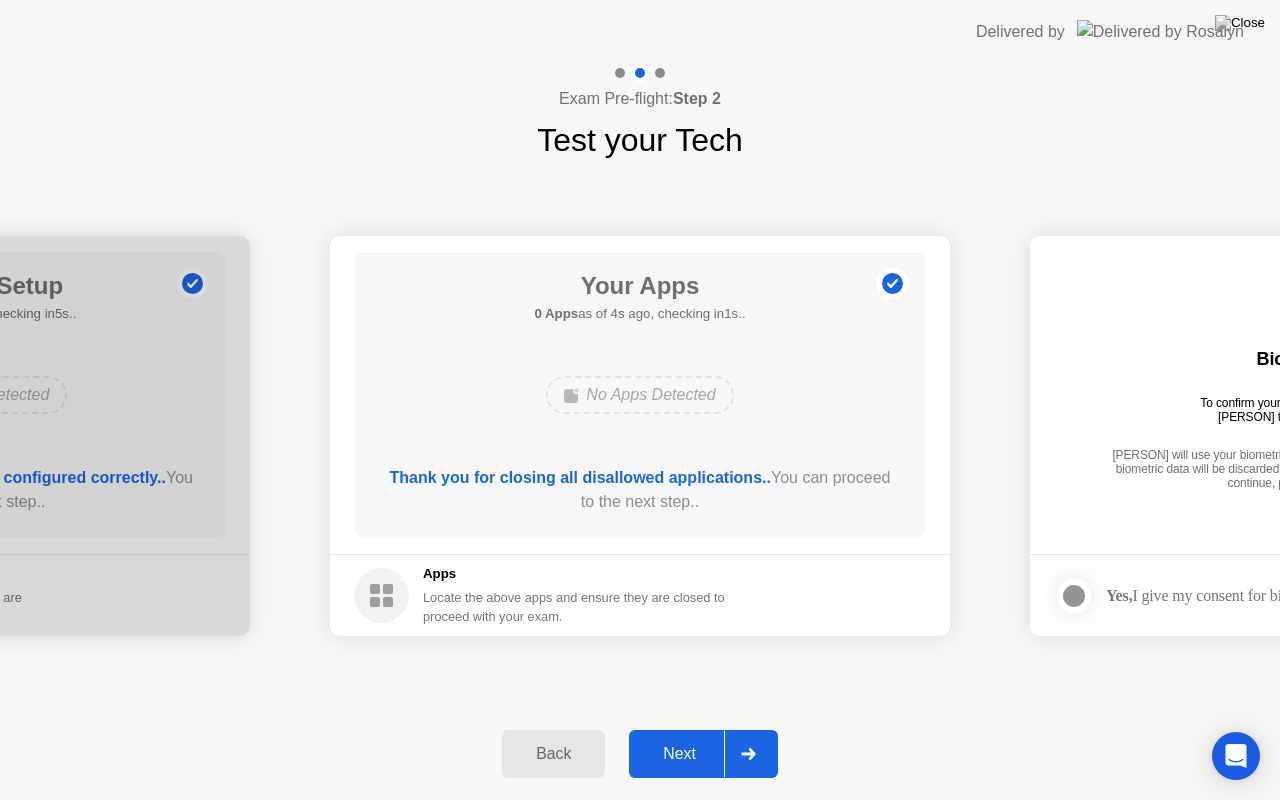 click 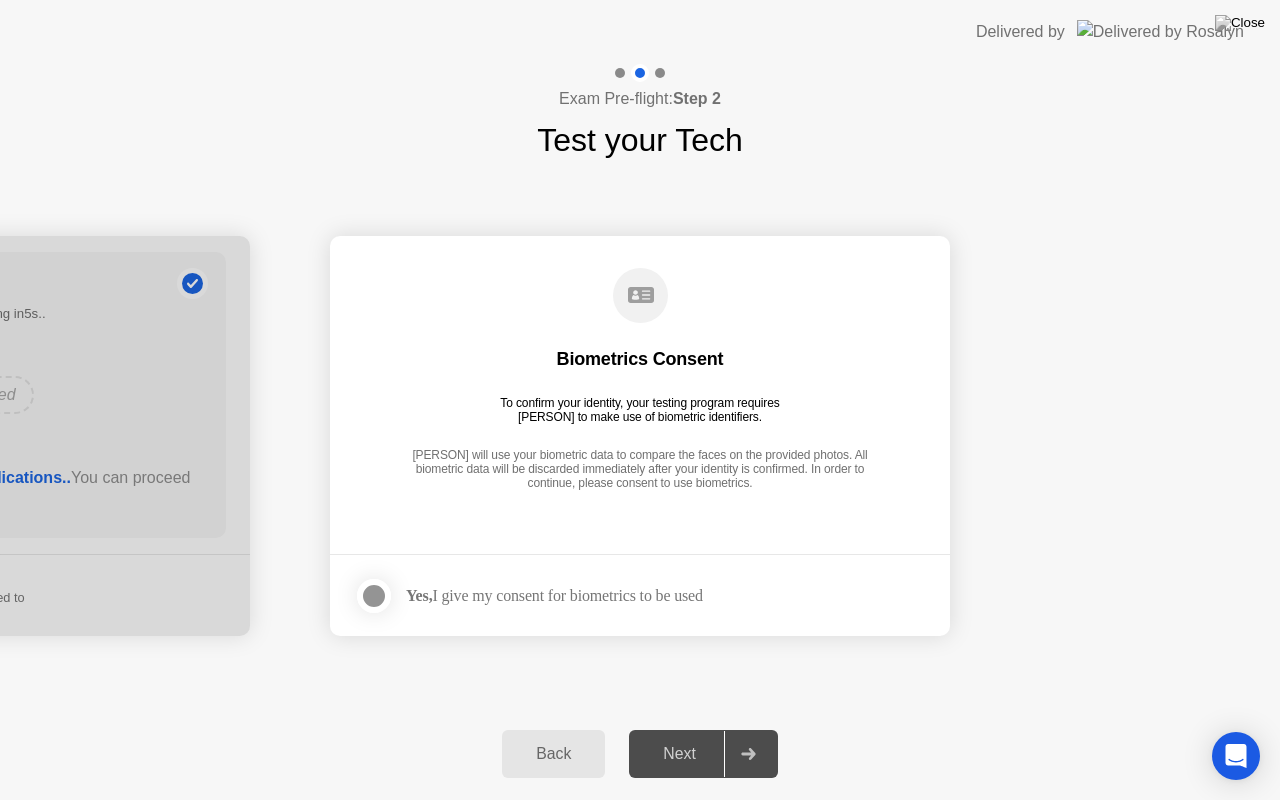click 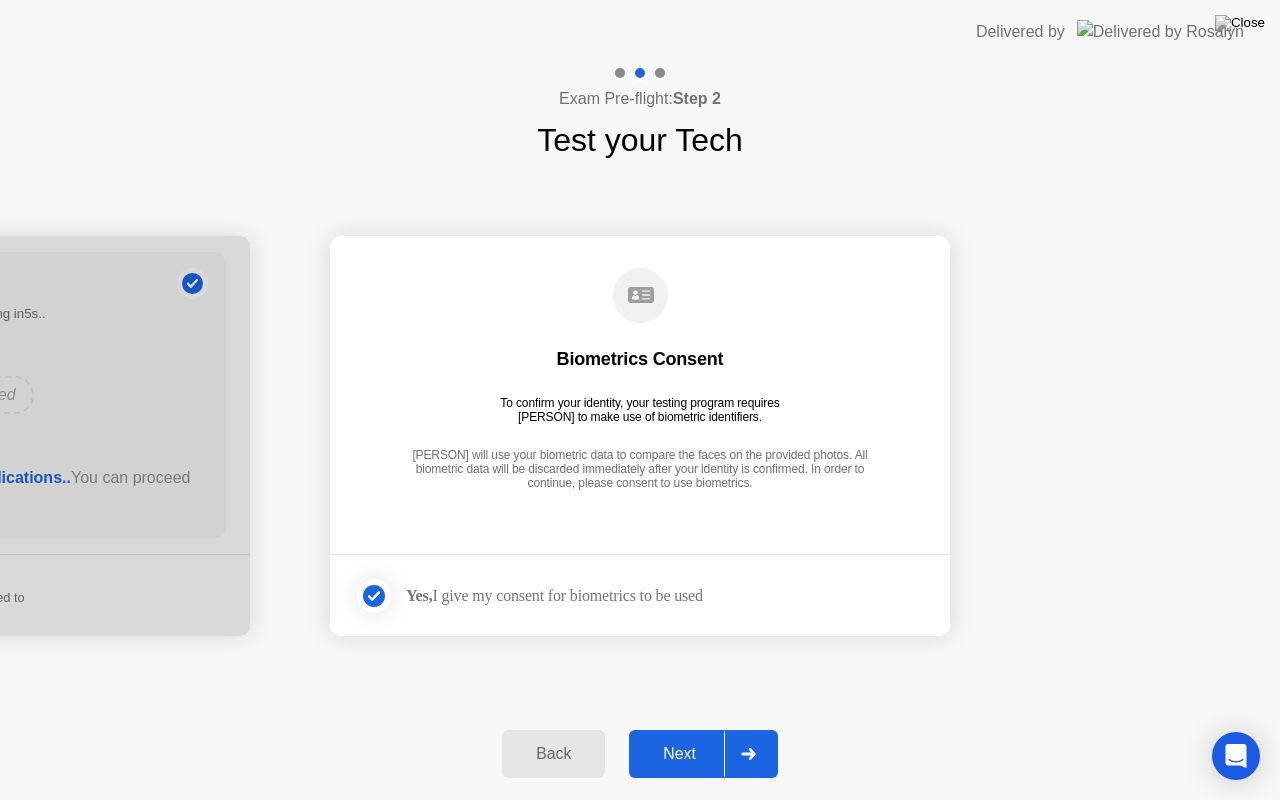click on "Next" 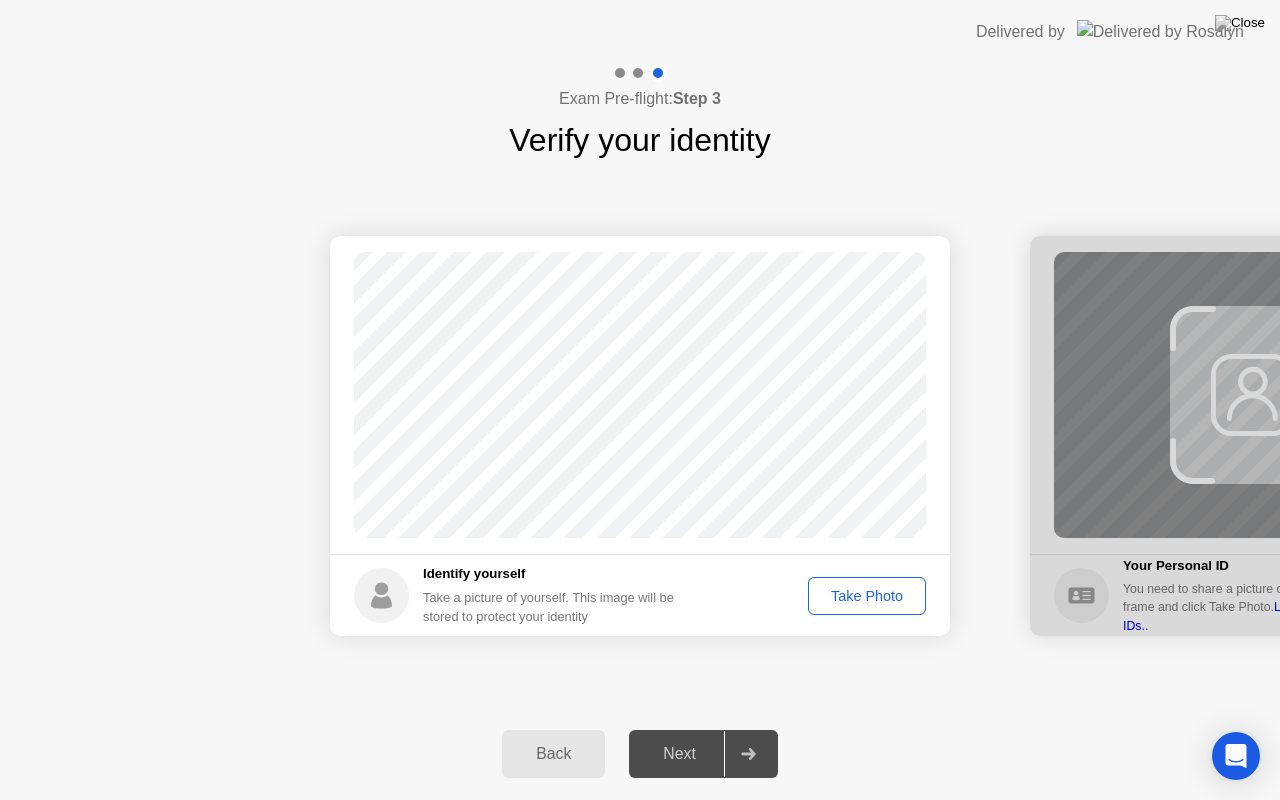 click on "Take Photo" 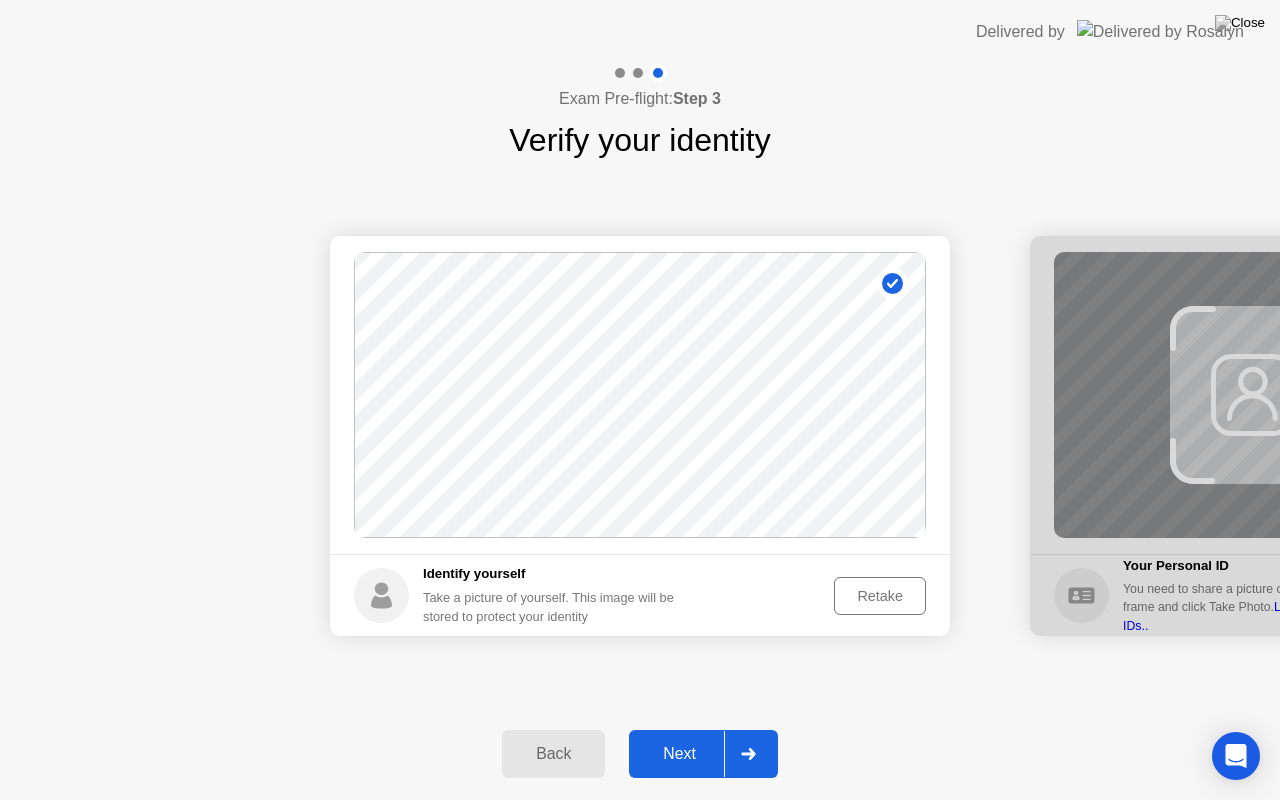 click 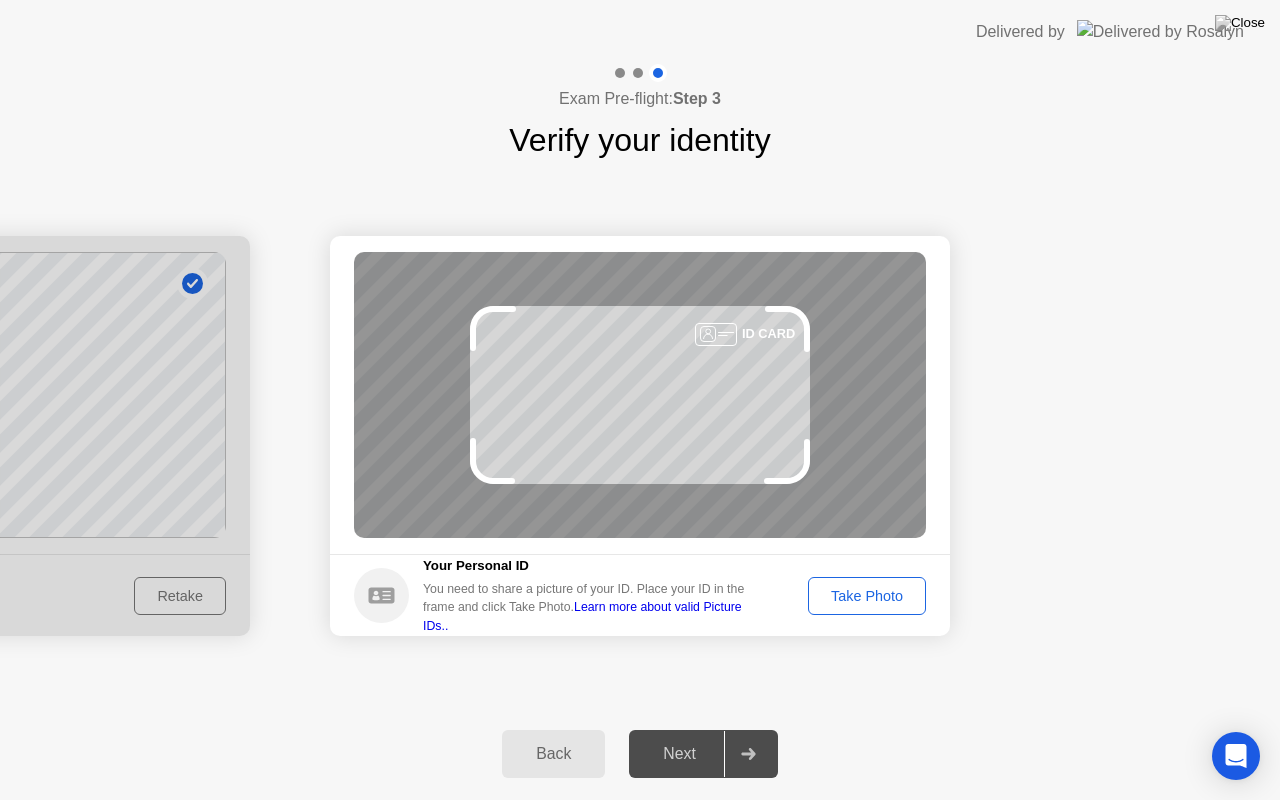 click on "Take Photo" 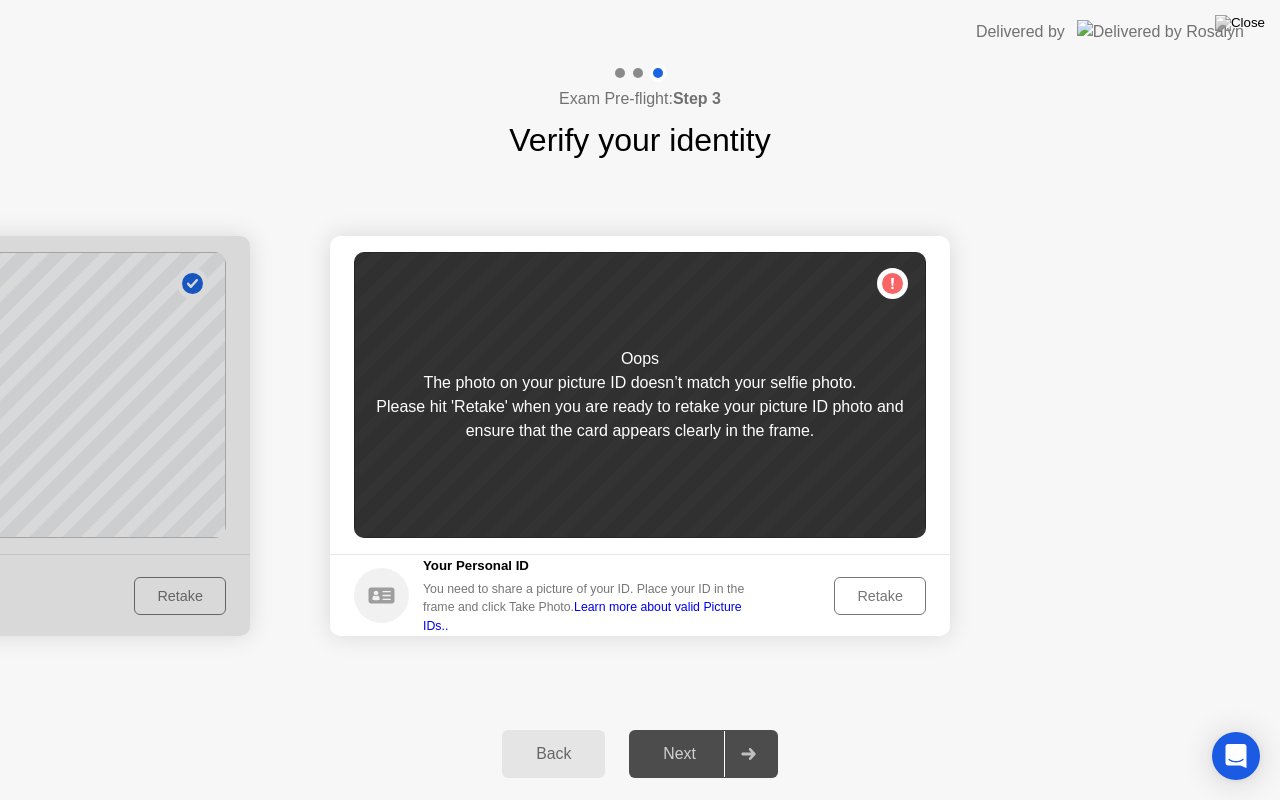 click on "Retake" 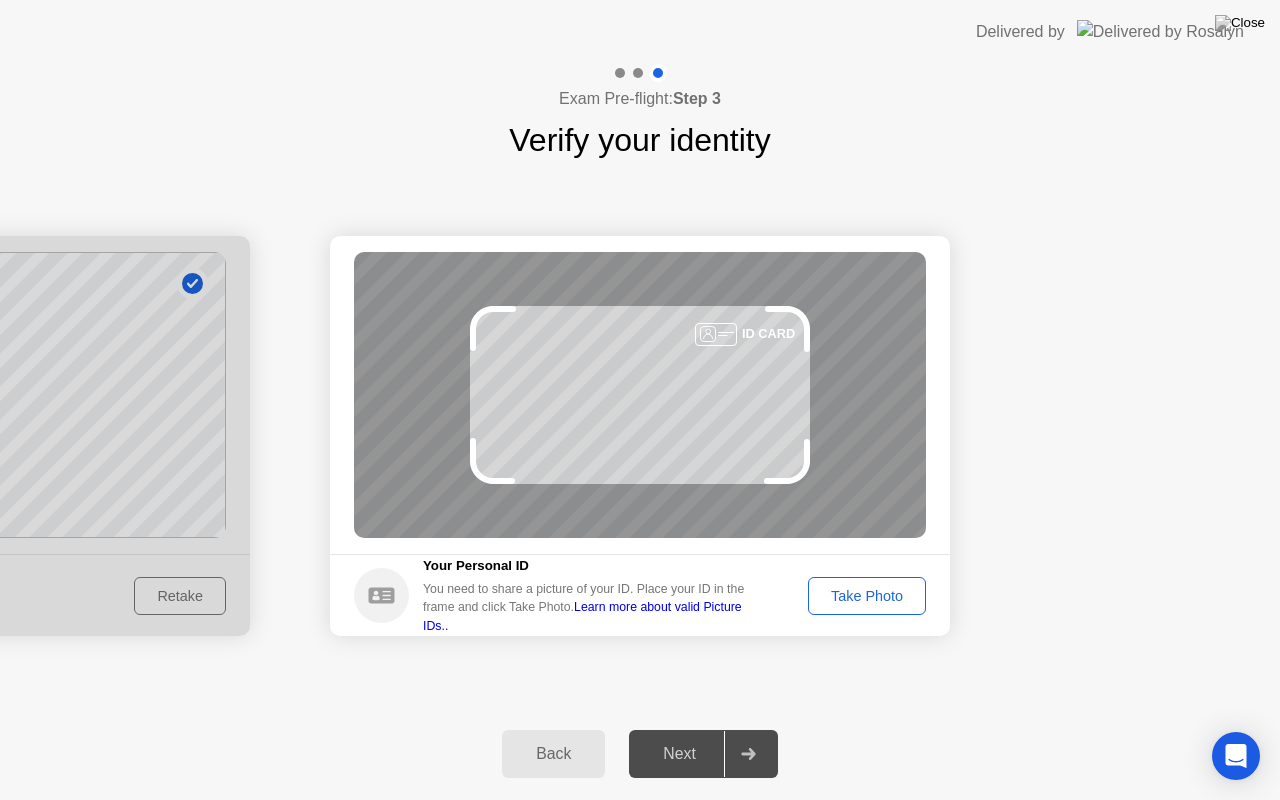 click on "Take Photo" 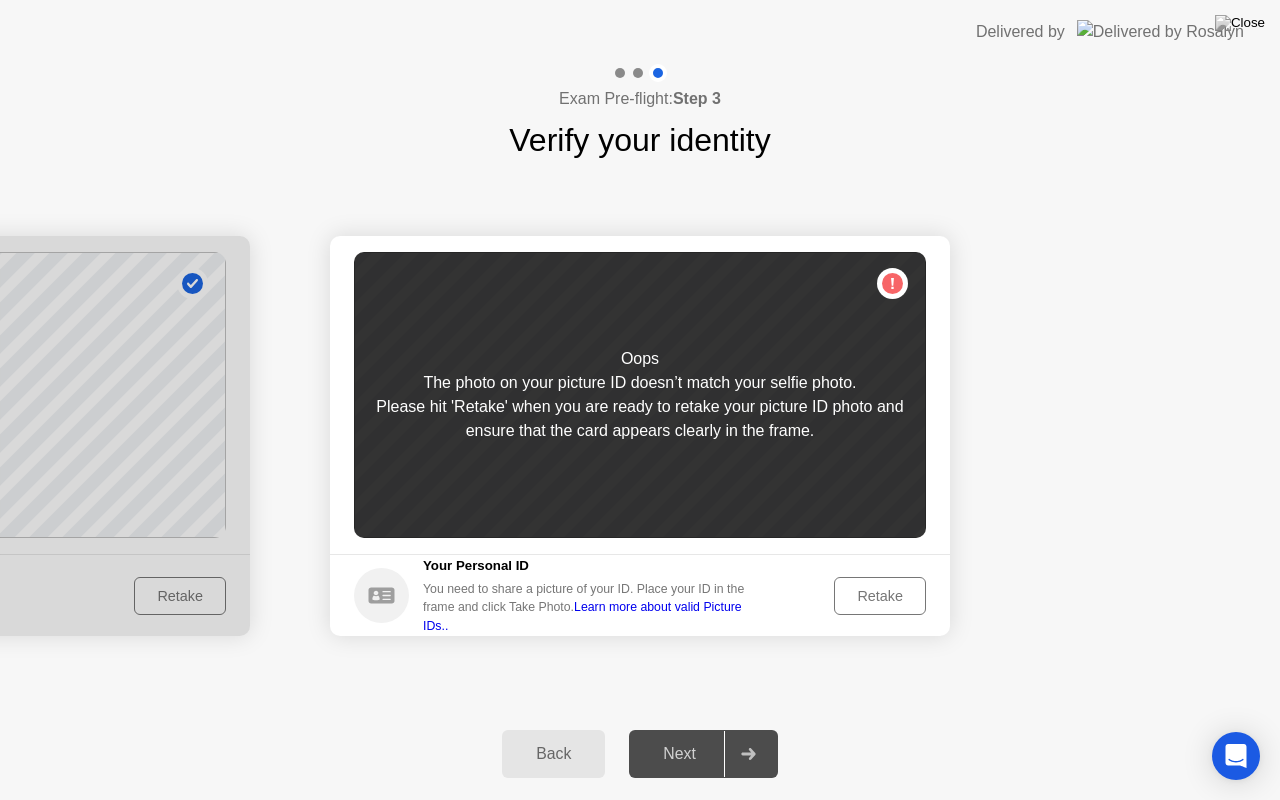 click on "Retake" 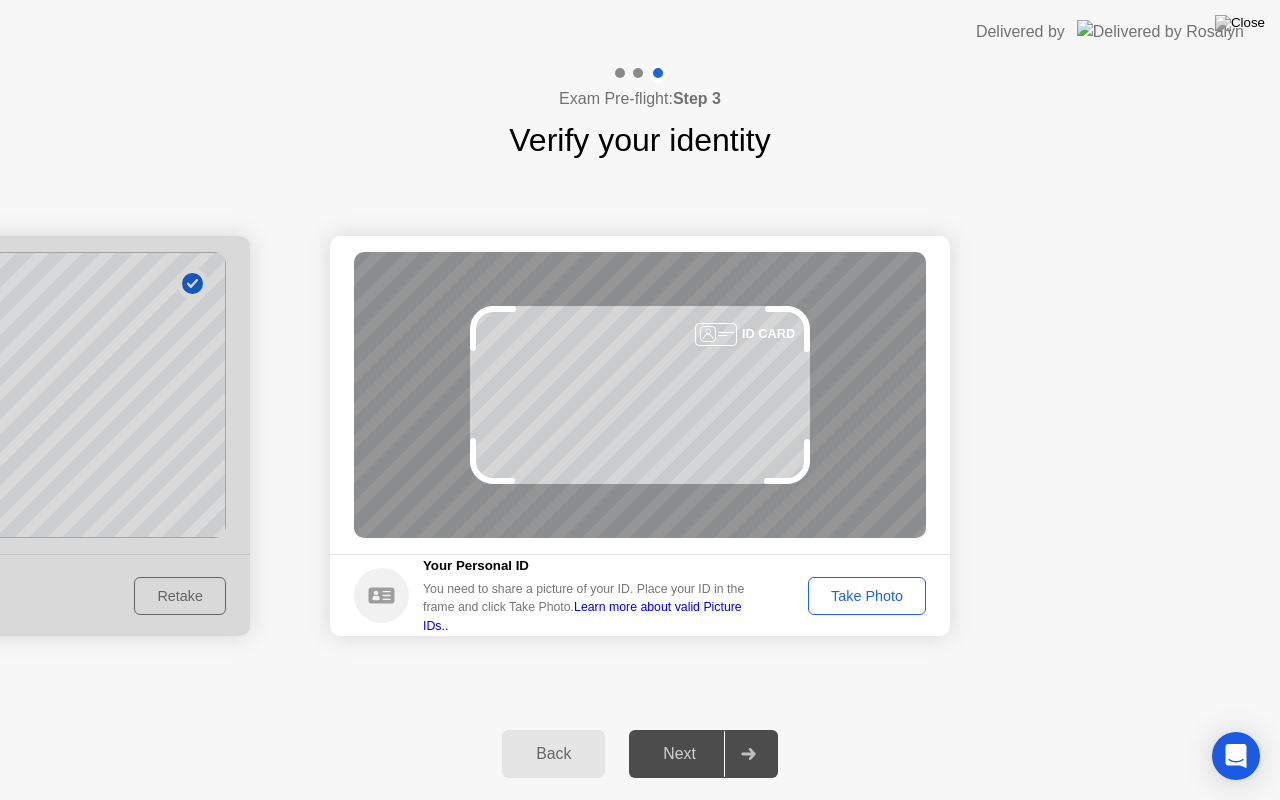 click on "Take Photo" 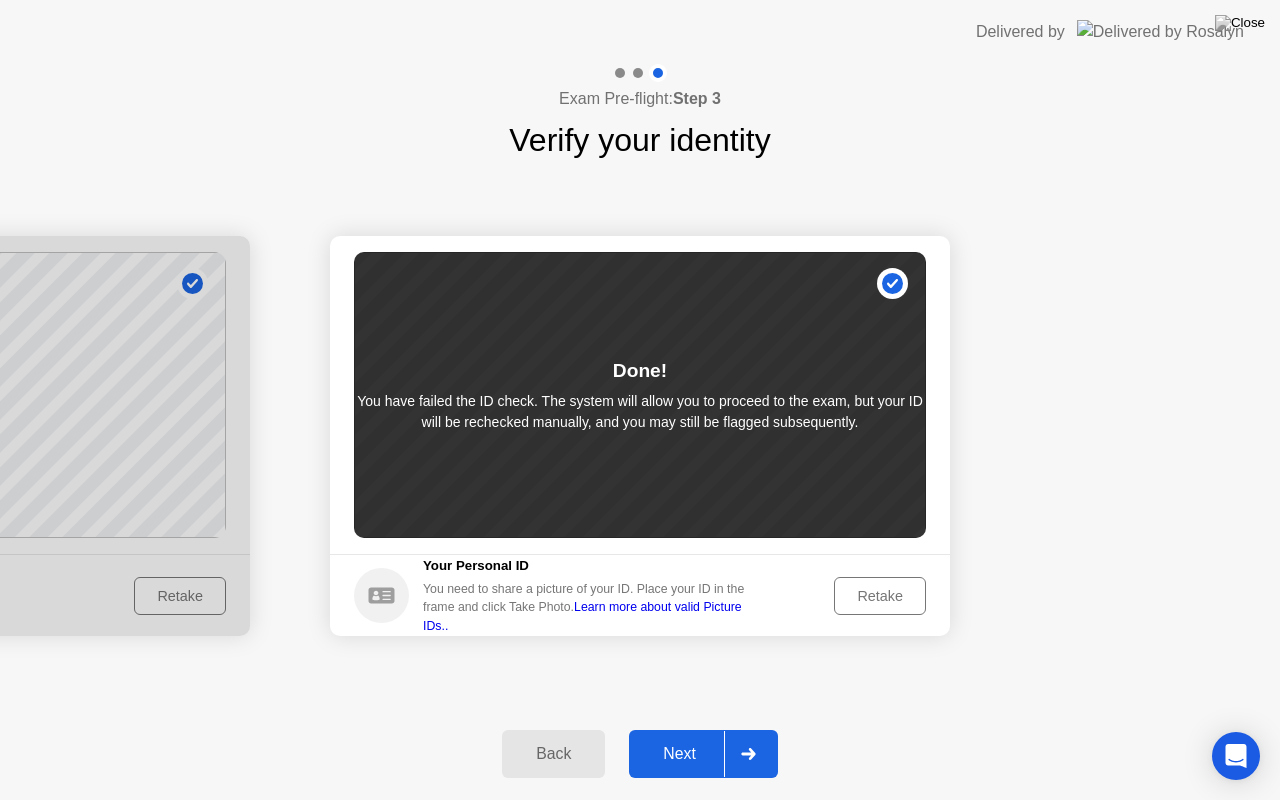 click on "Next" 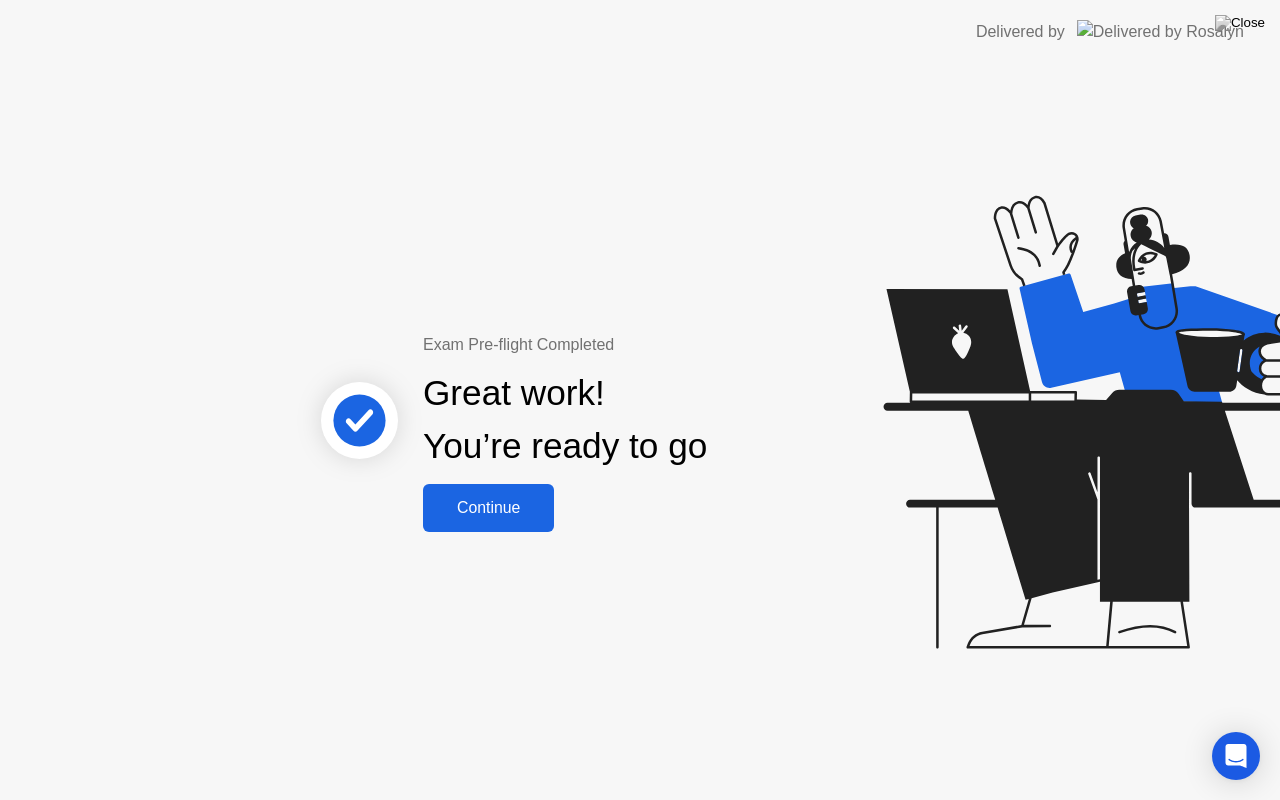 click on "Continue" 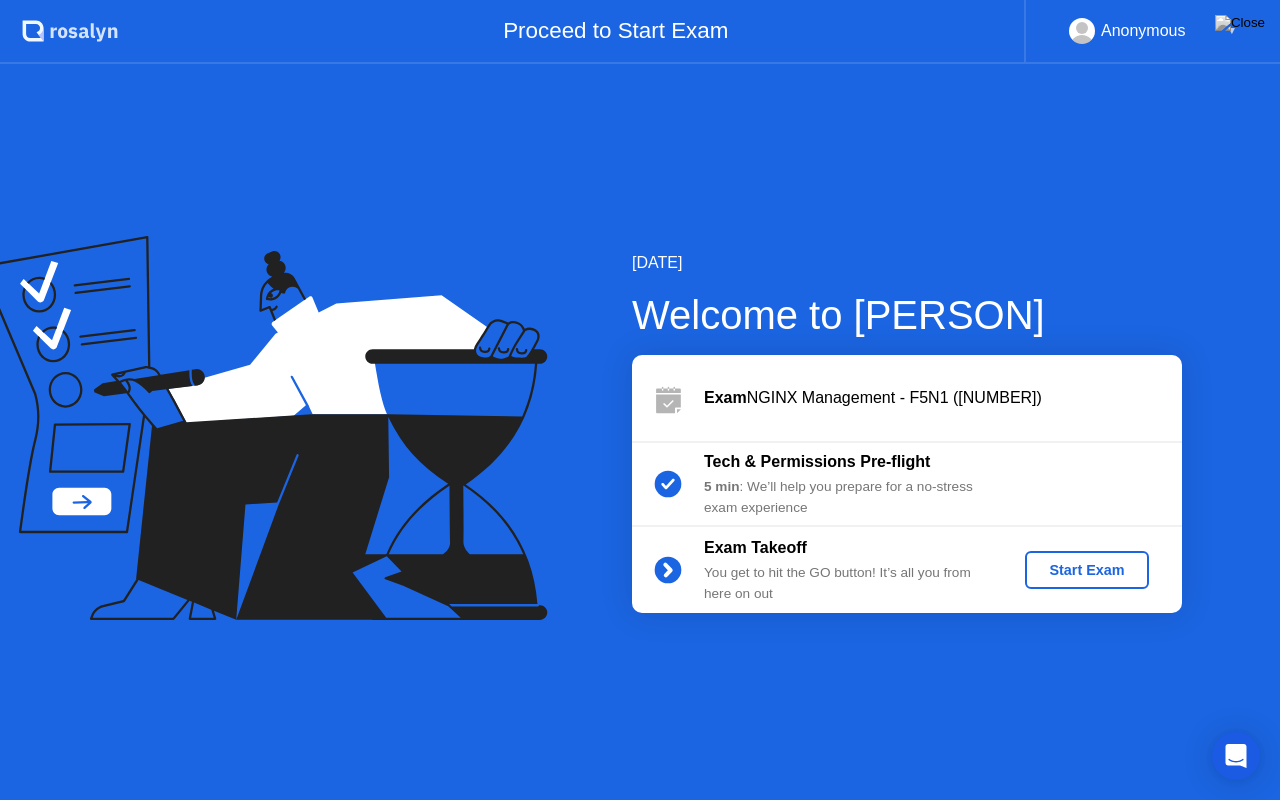 click on "Start Exam" 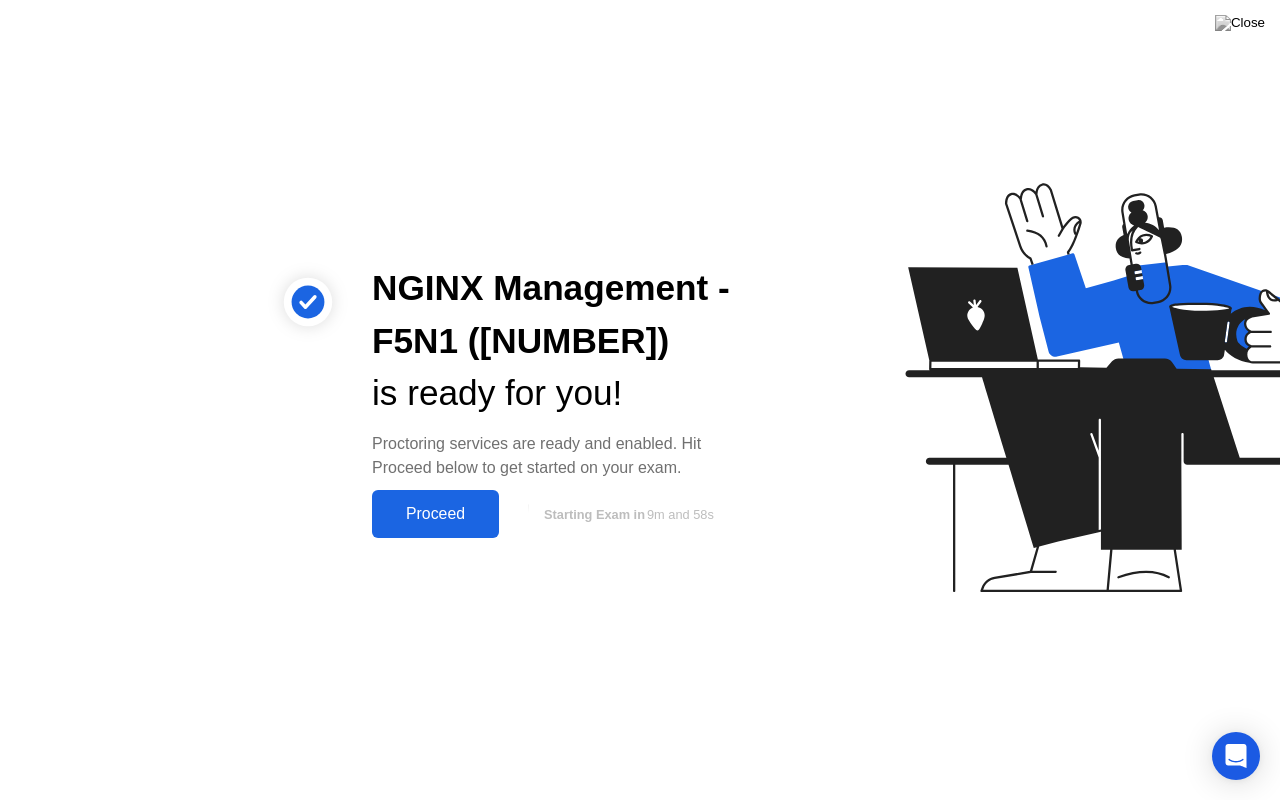 click on "Proceed" 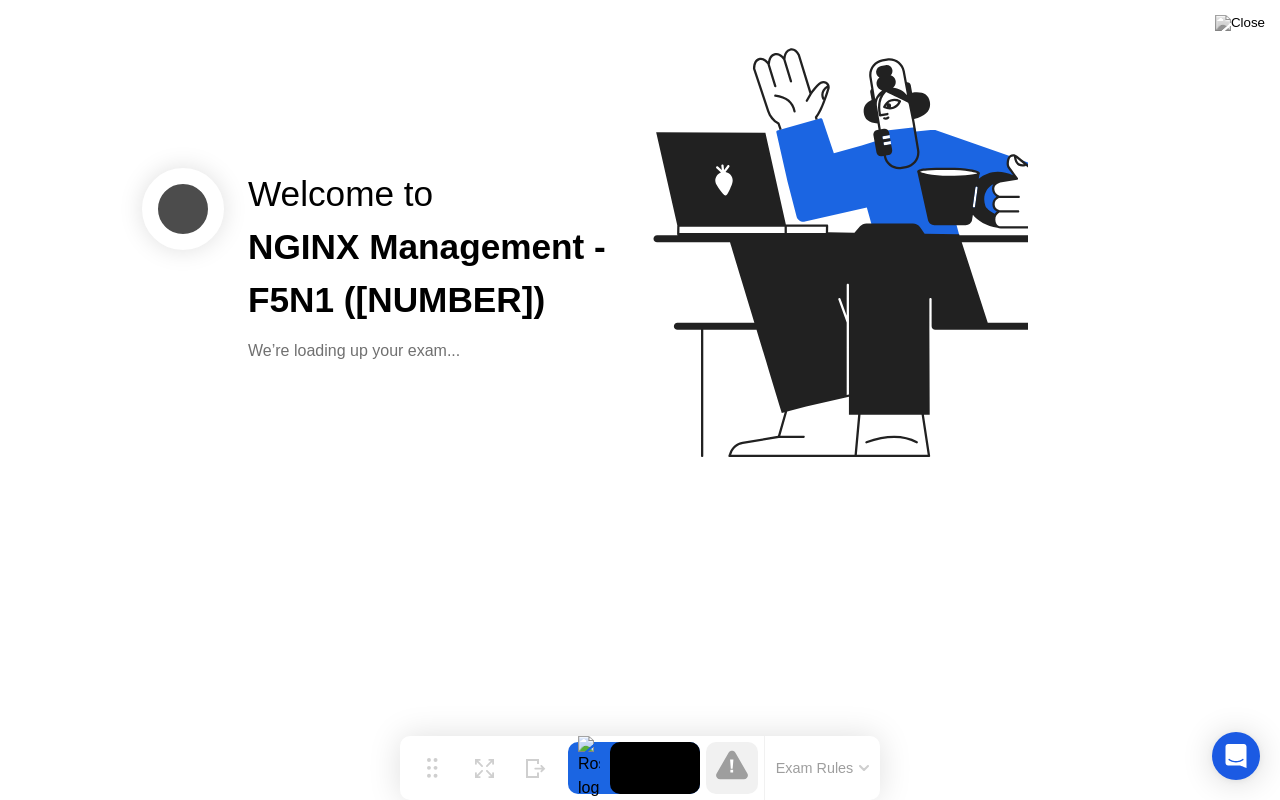 click on "Exam Rules" 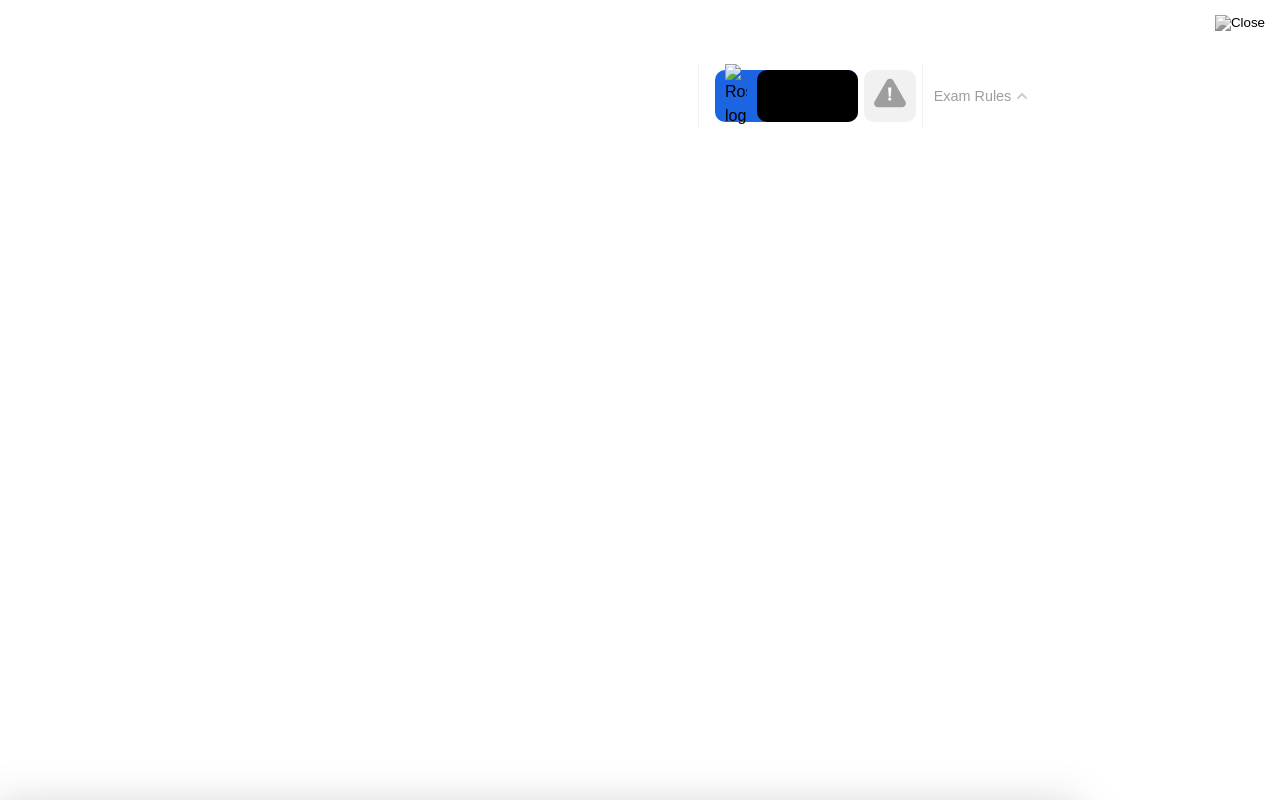 click on "Got it!" at bounding box center (537, 1432) 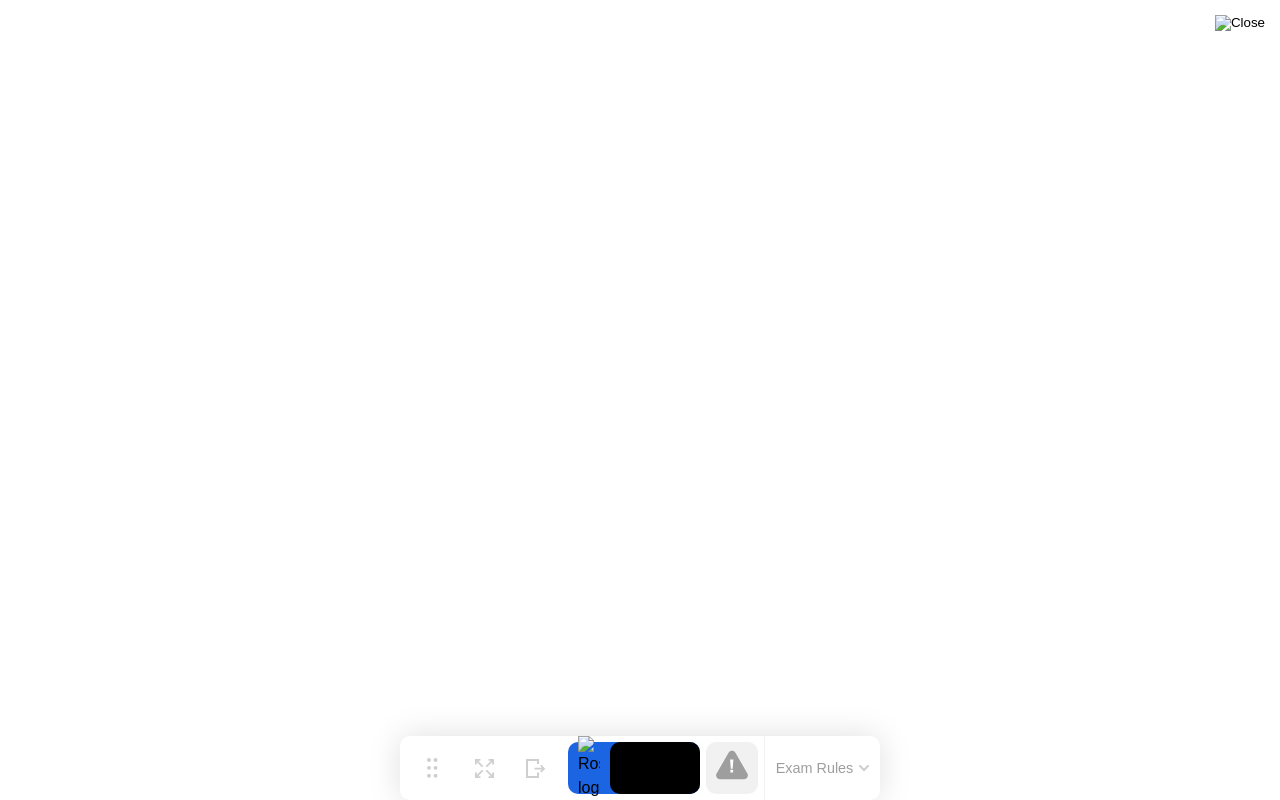 click at bounding box center (1240, 23) 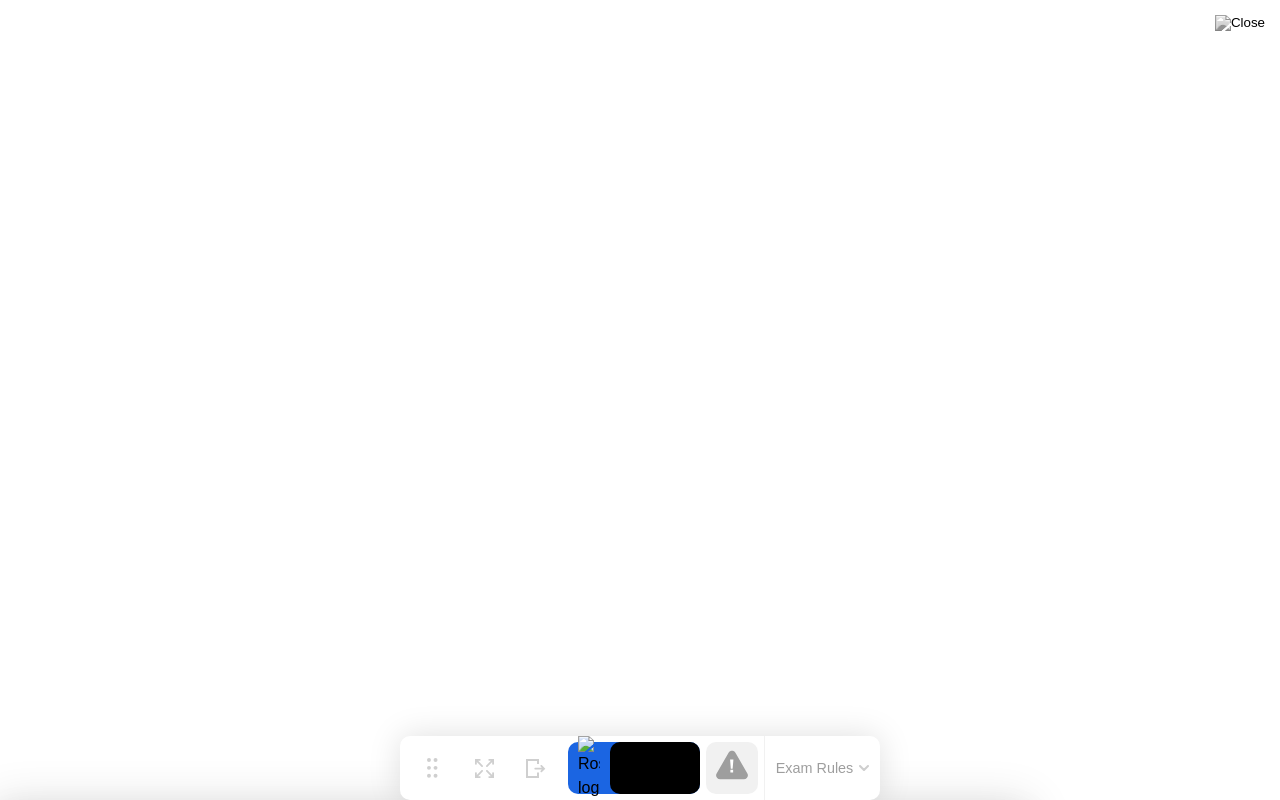 click on "No" at bounding box center (560, 913) 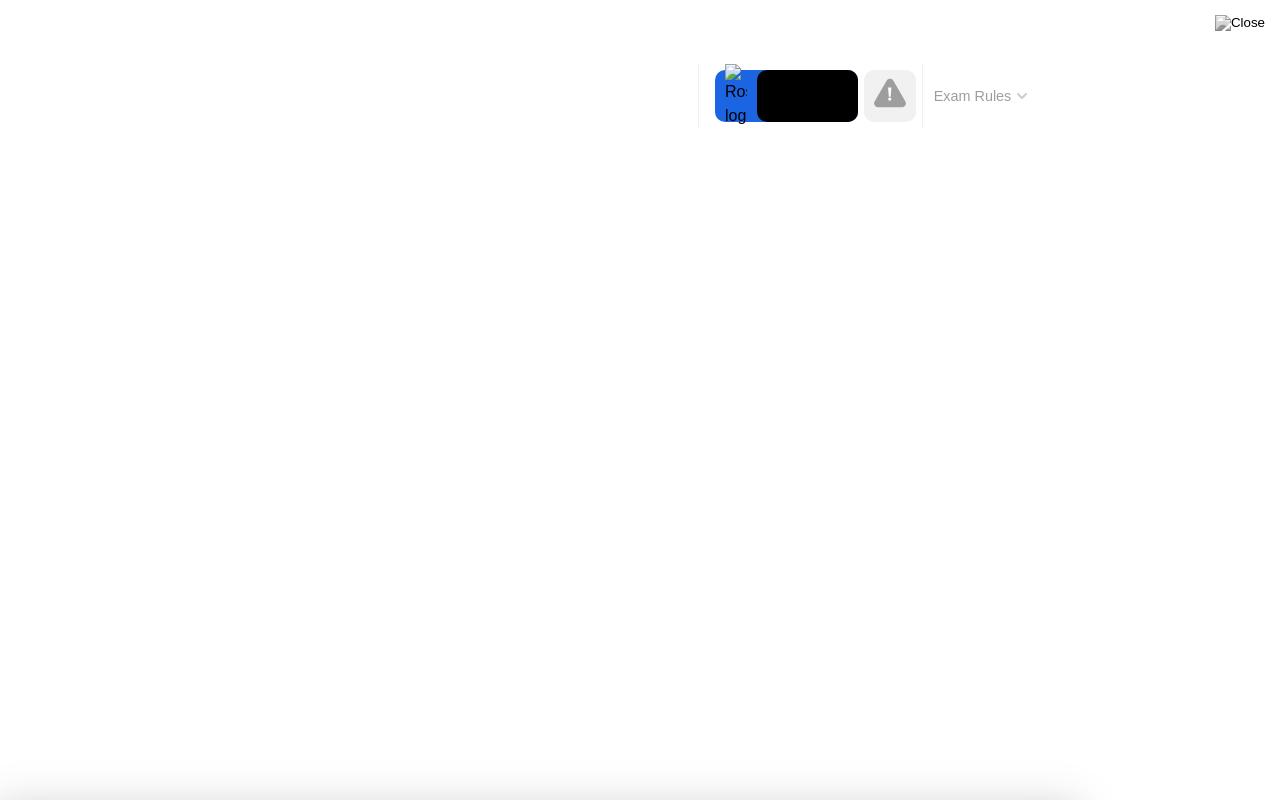click on "Got it!" at bounding box center [629, 1365] 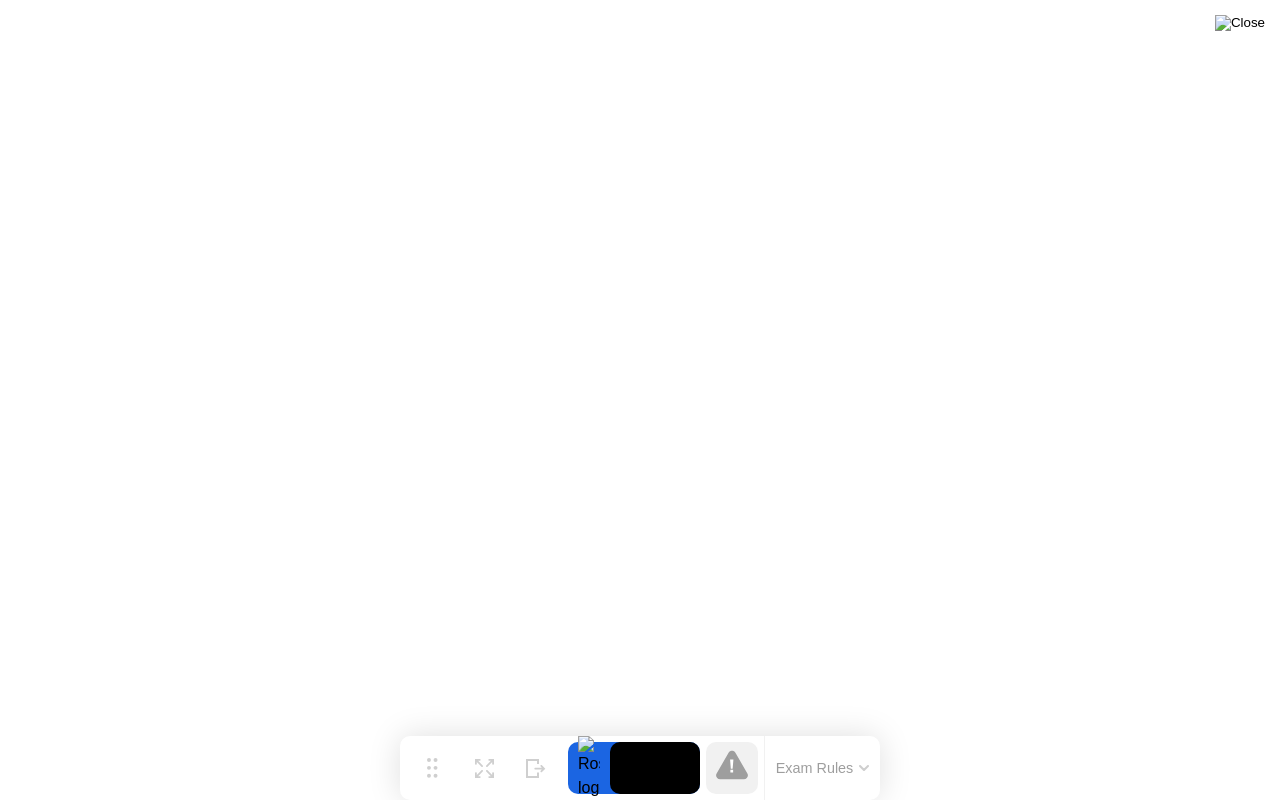 click at bounding box center (1240, 23) 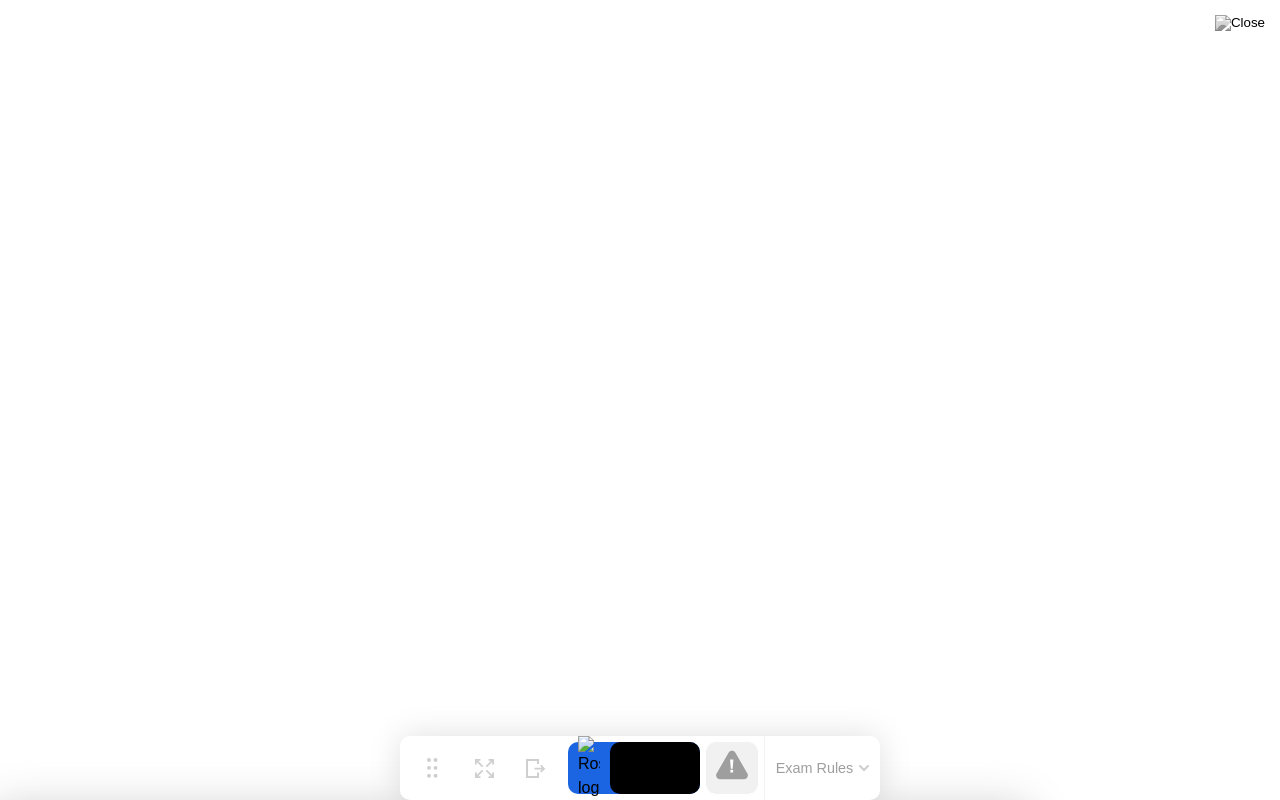 click on "No" at bounding box center (560, 913) 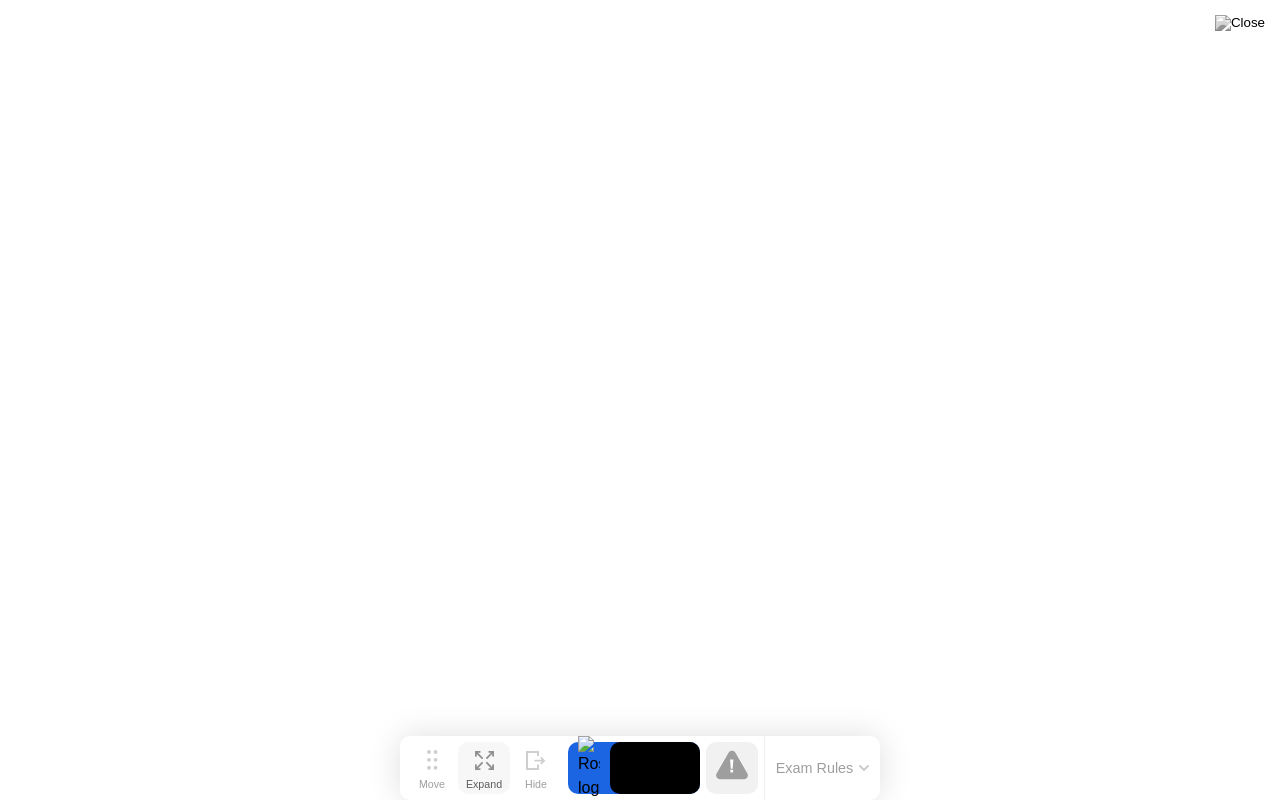 click 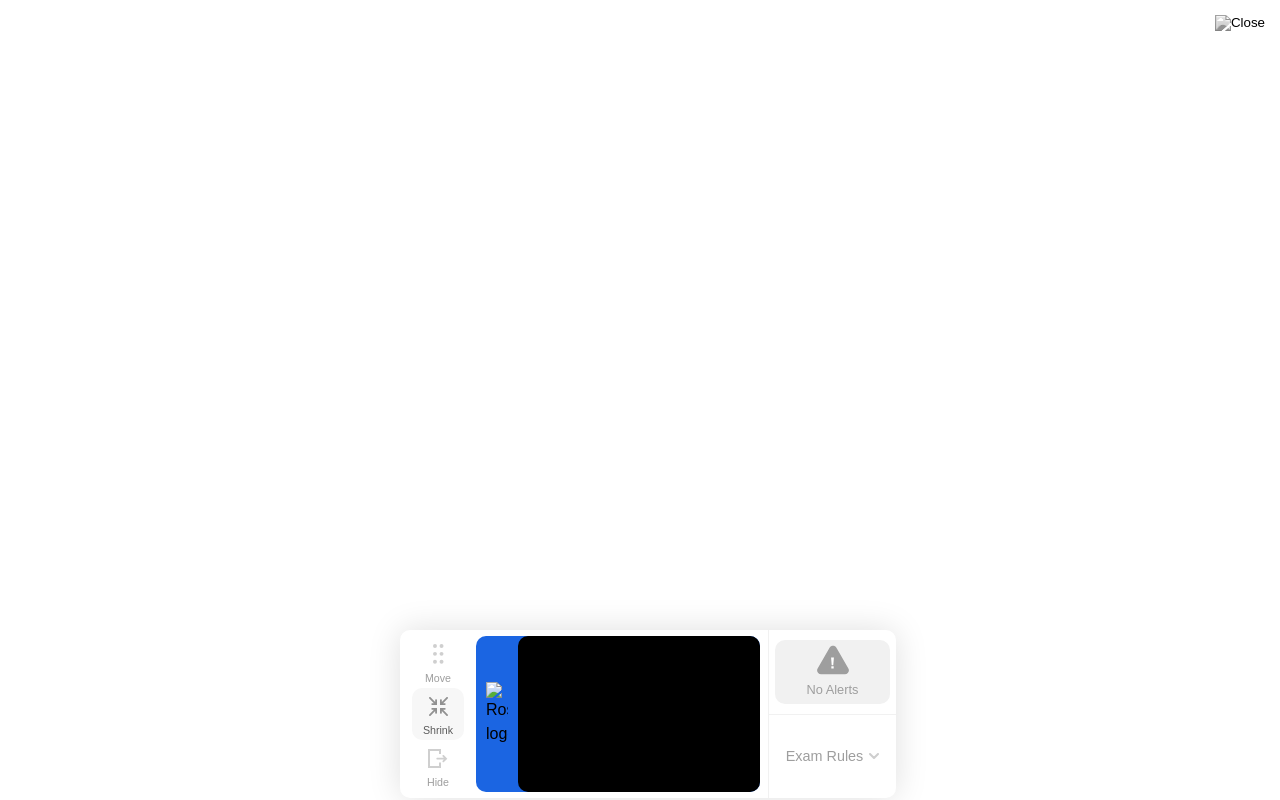 click on "Shrink" at bounding box center (438, 730) 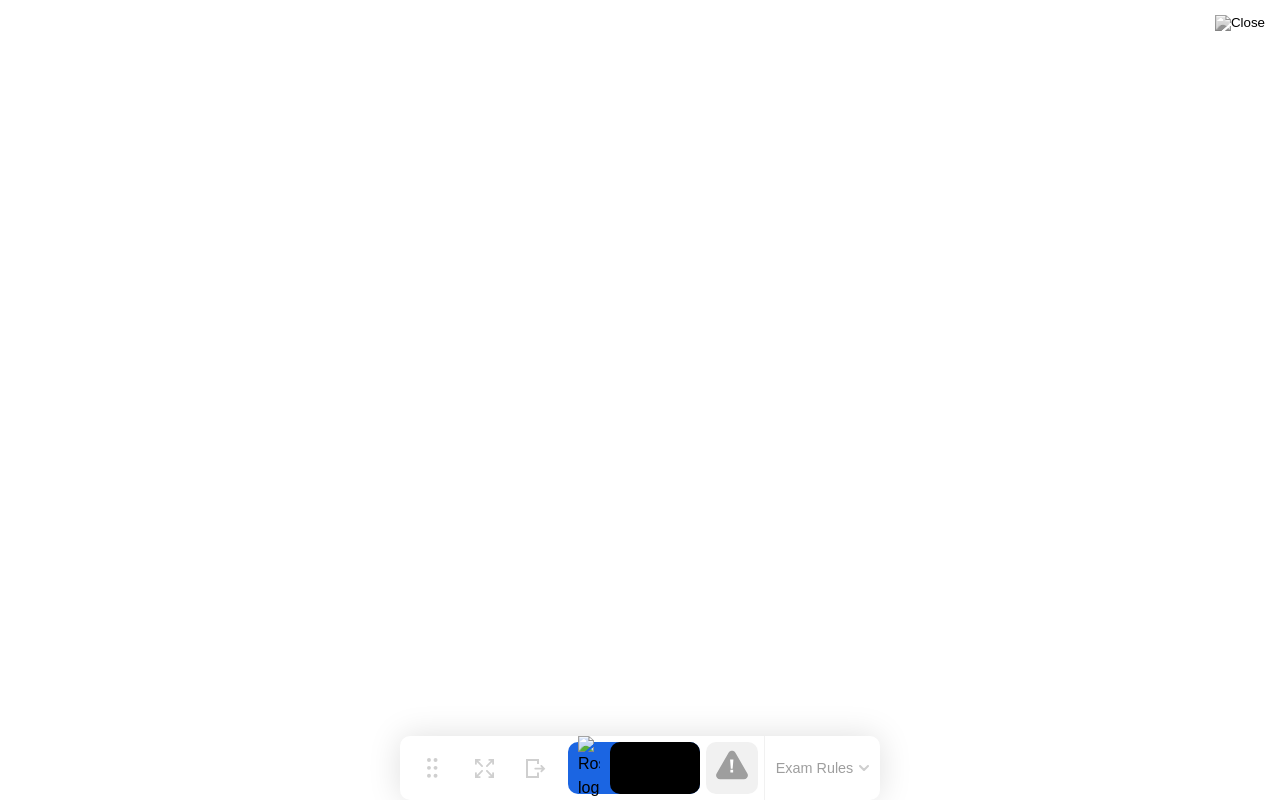 click on "Exam Rules" 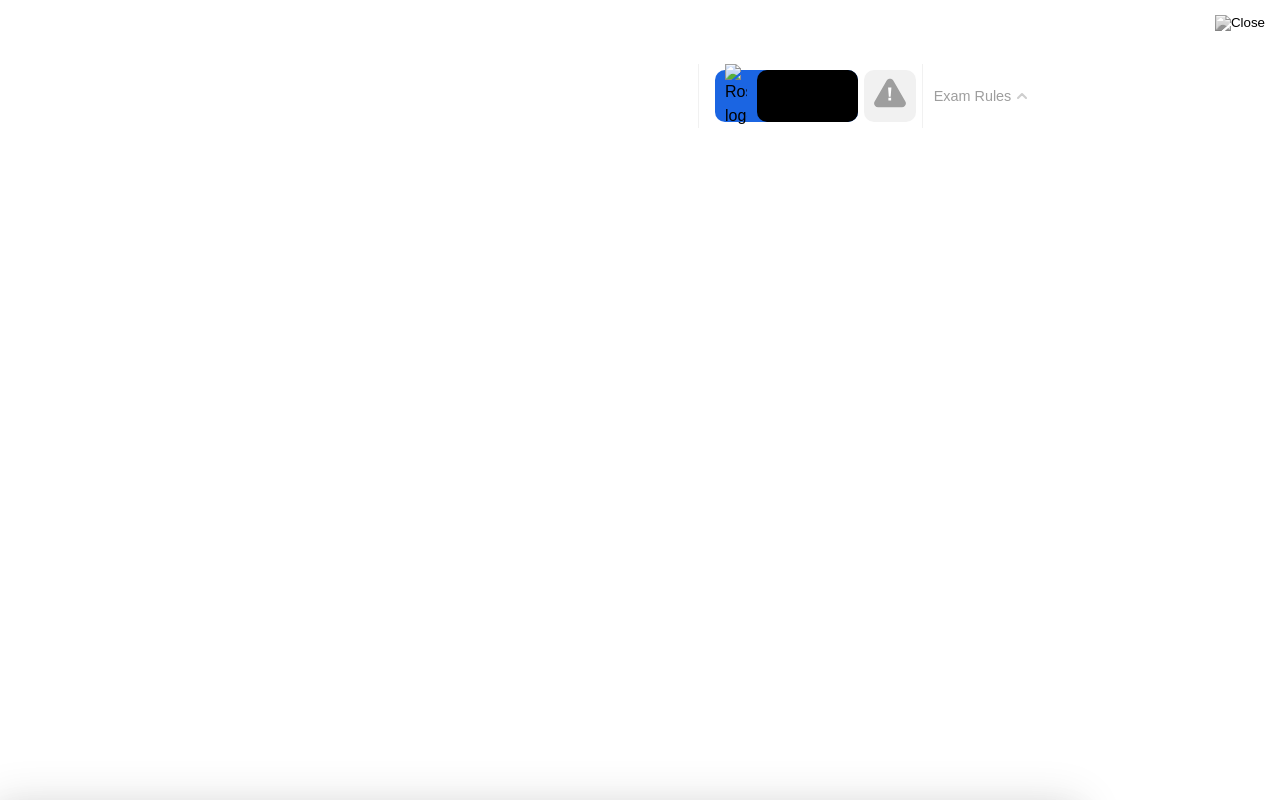 click on "Got it!" at bounding box center [537, 1432] 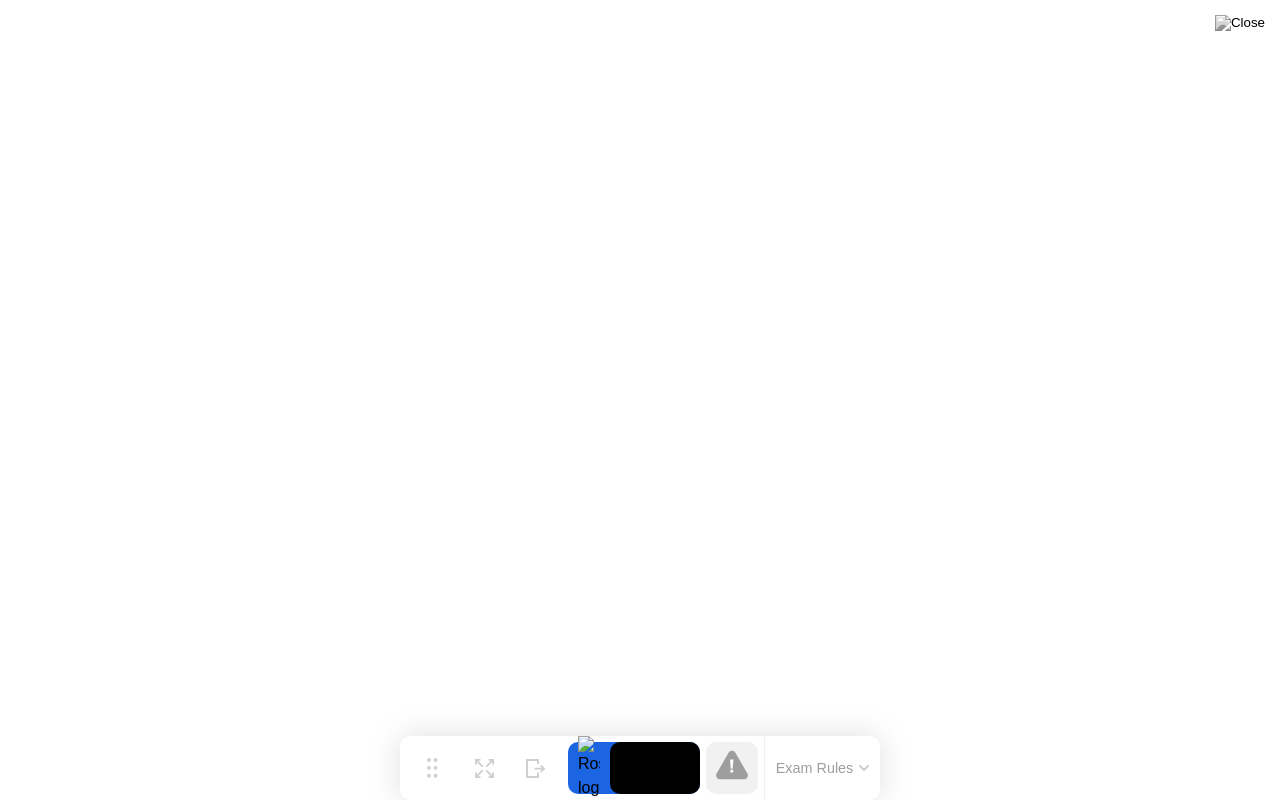 click on "Exam Rules" 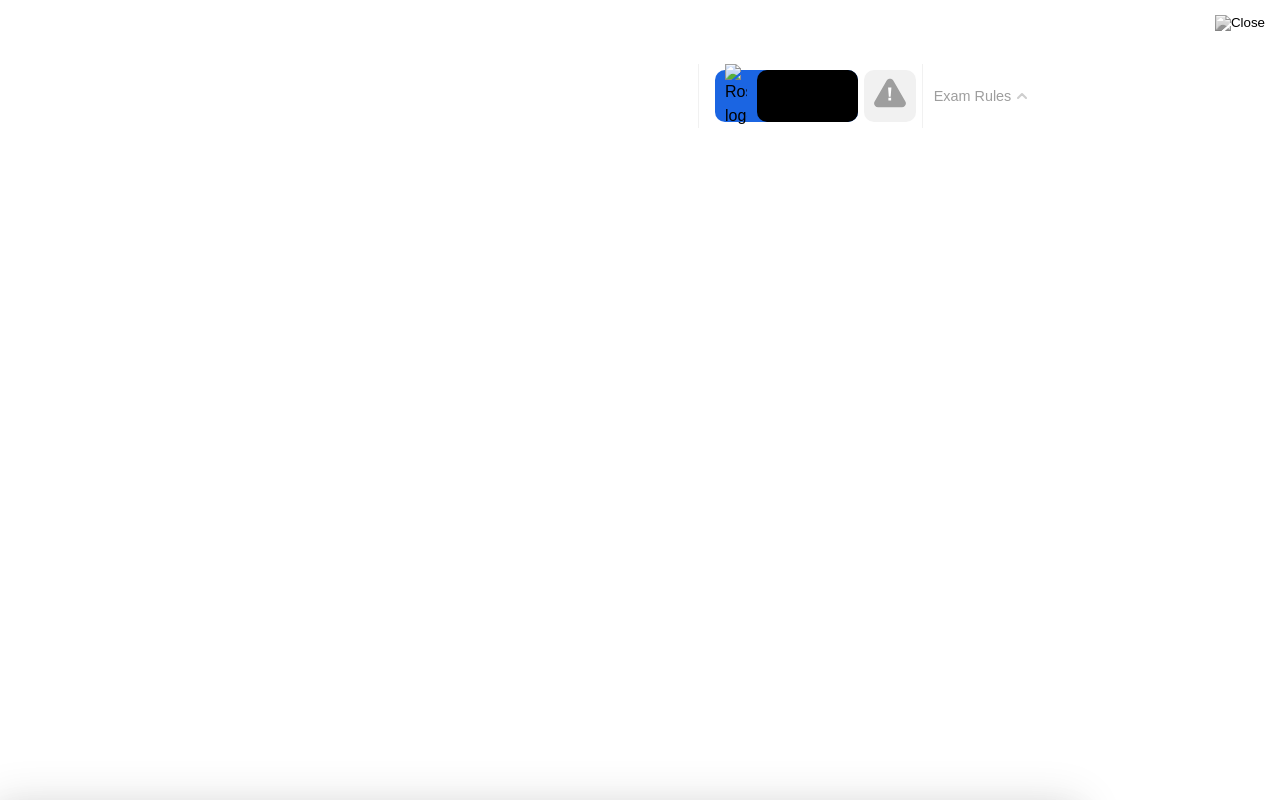 click on "Got it!" at bounding box center [537, 1432] 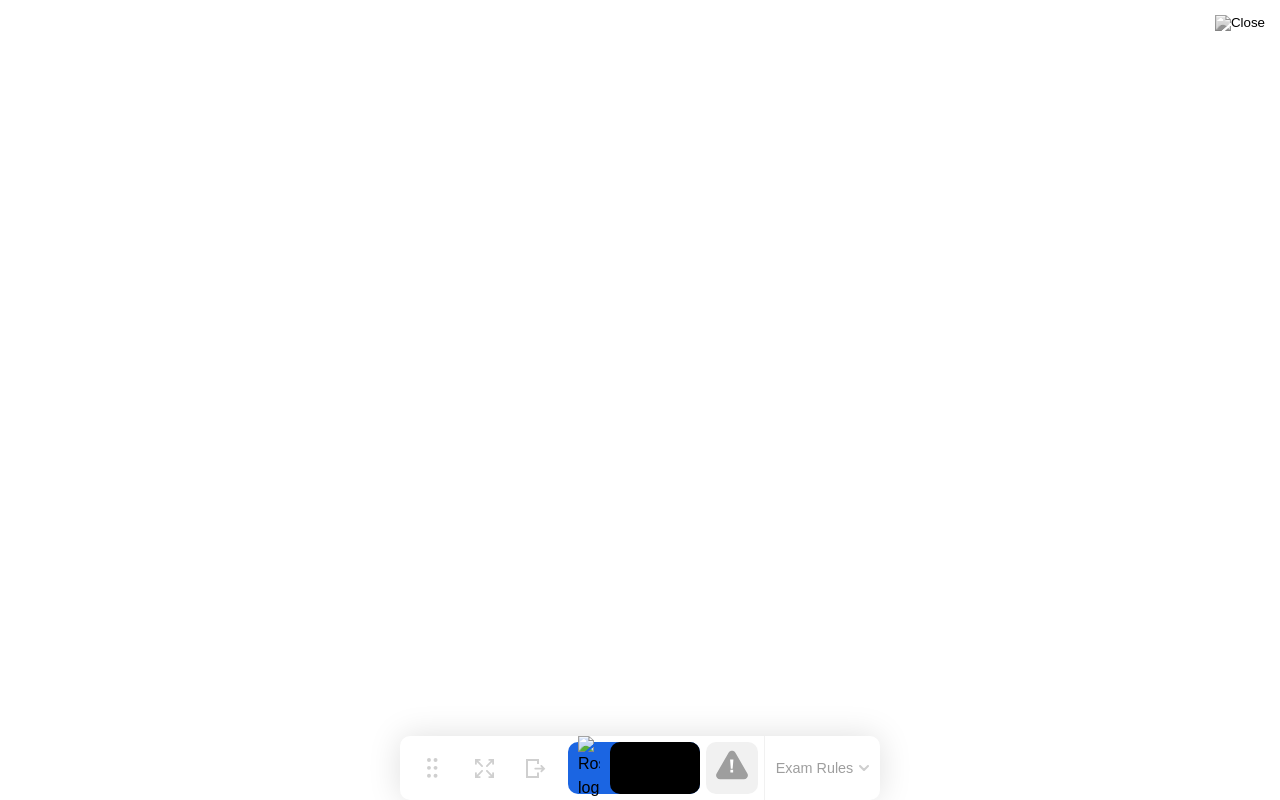 click at bounding box center [1240, 23] 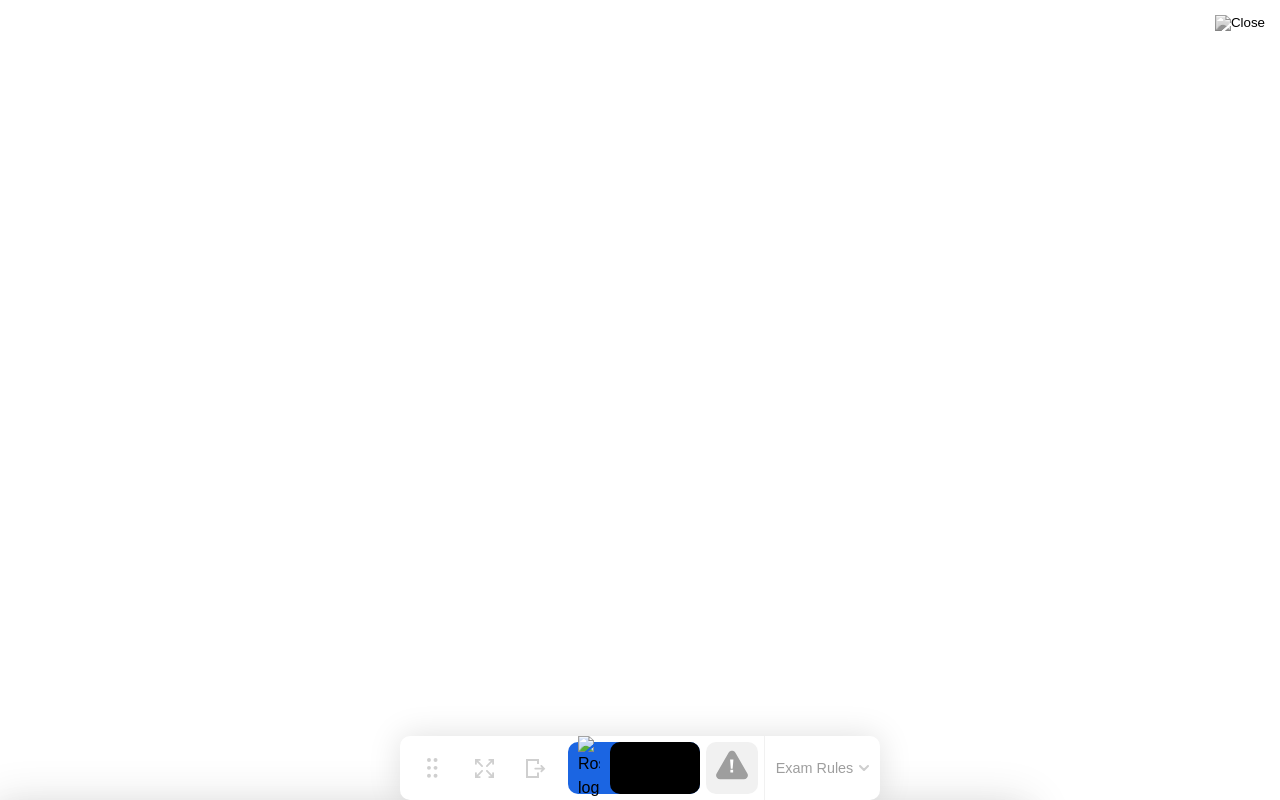 click on "No" at bounding box center (560, 913) 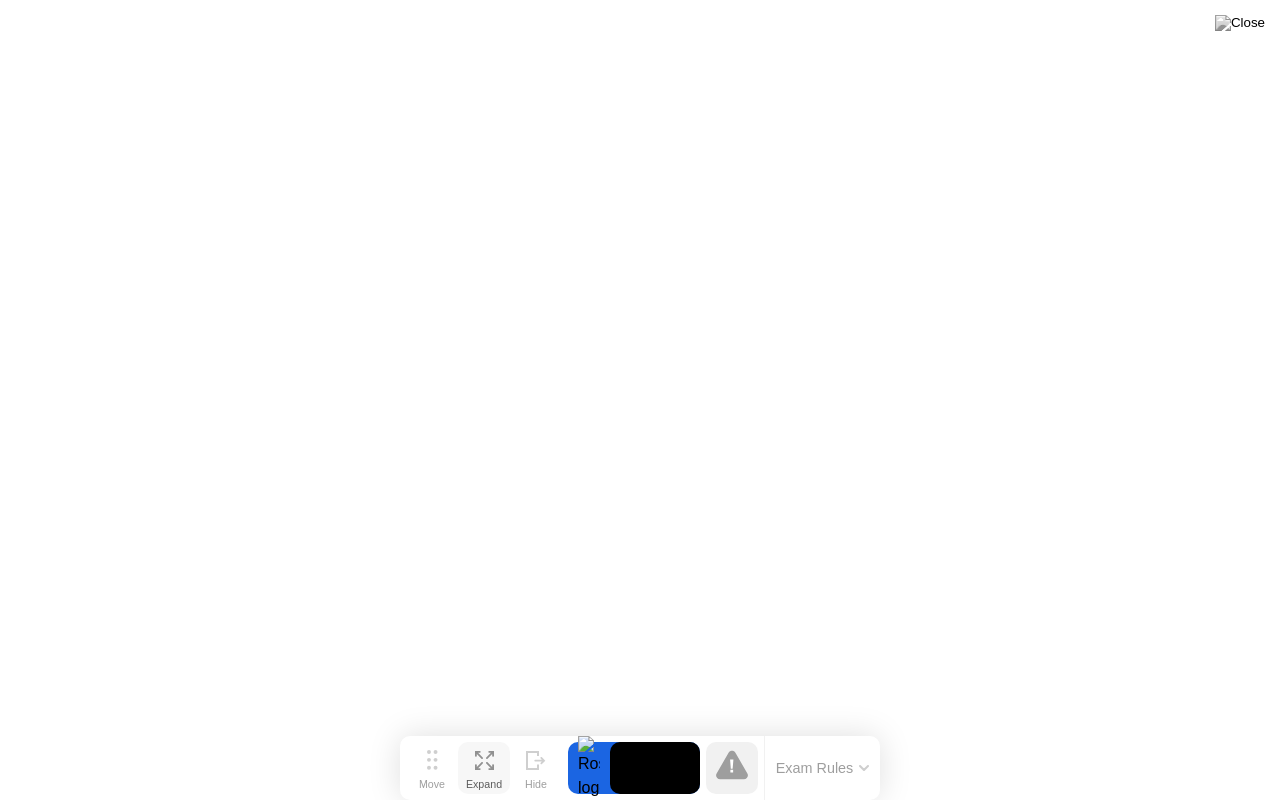 click 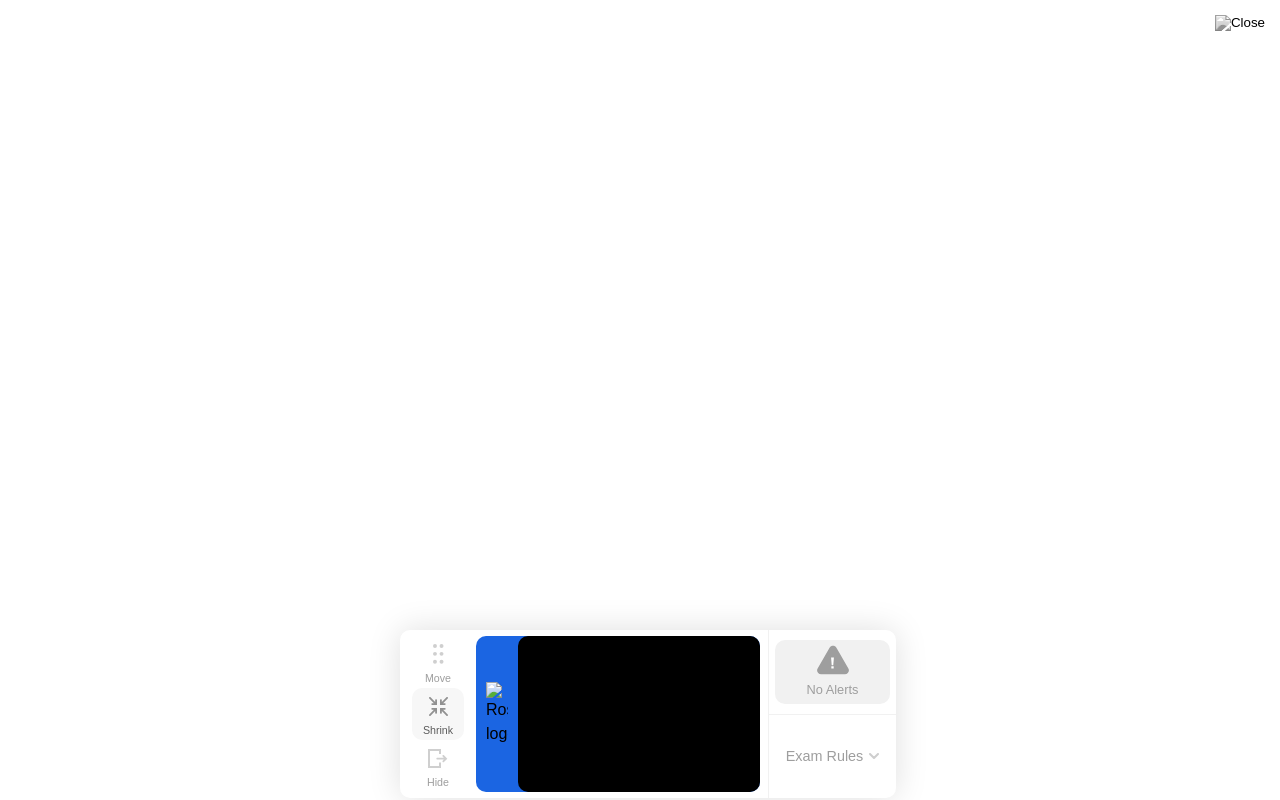 click 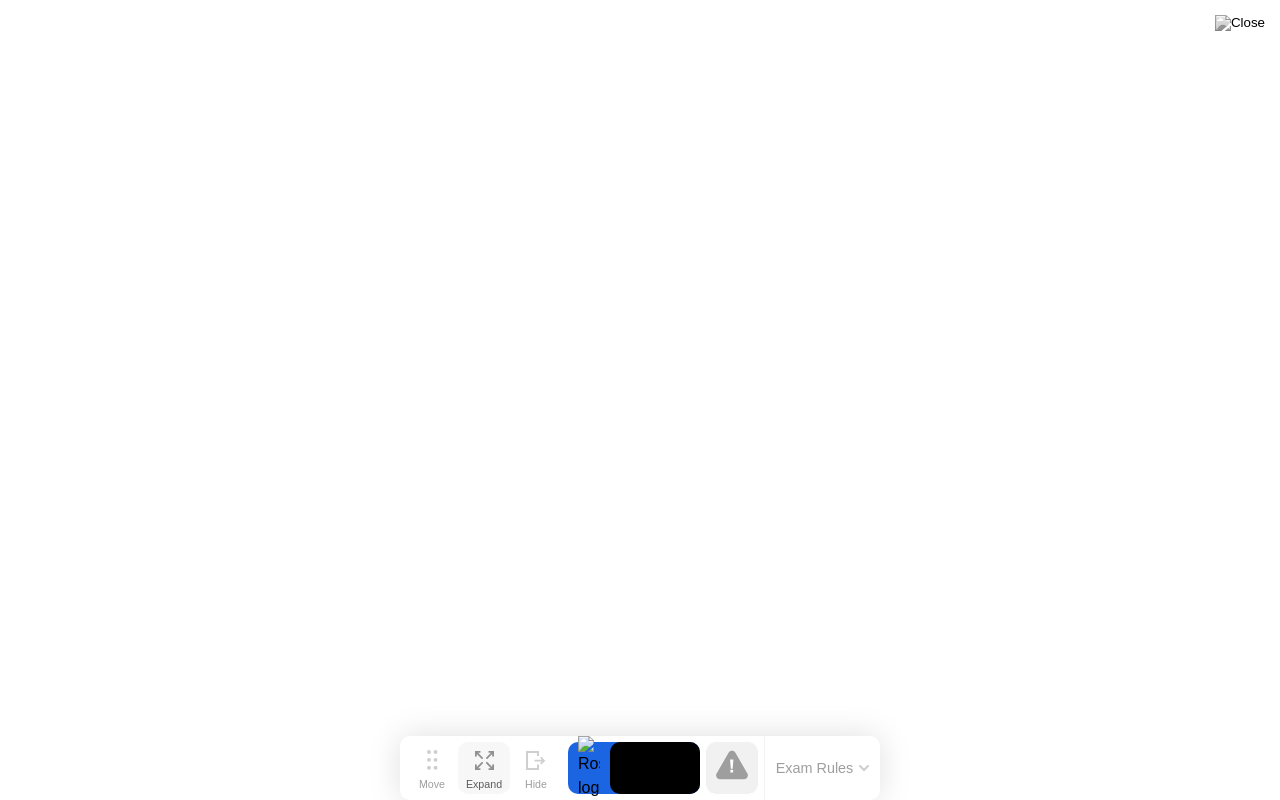 click 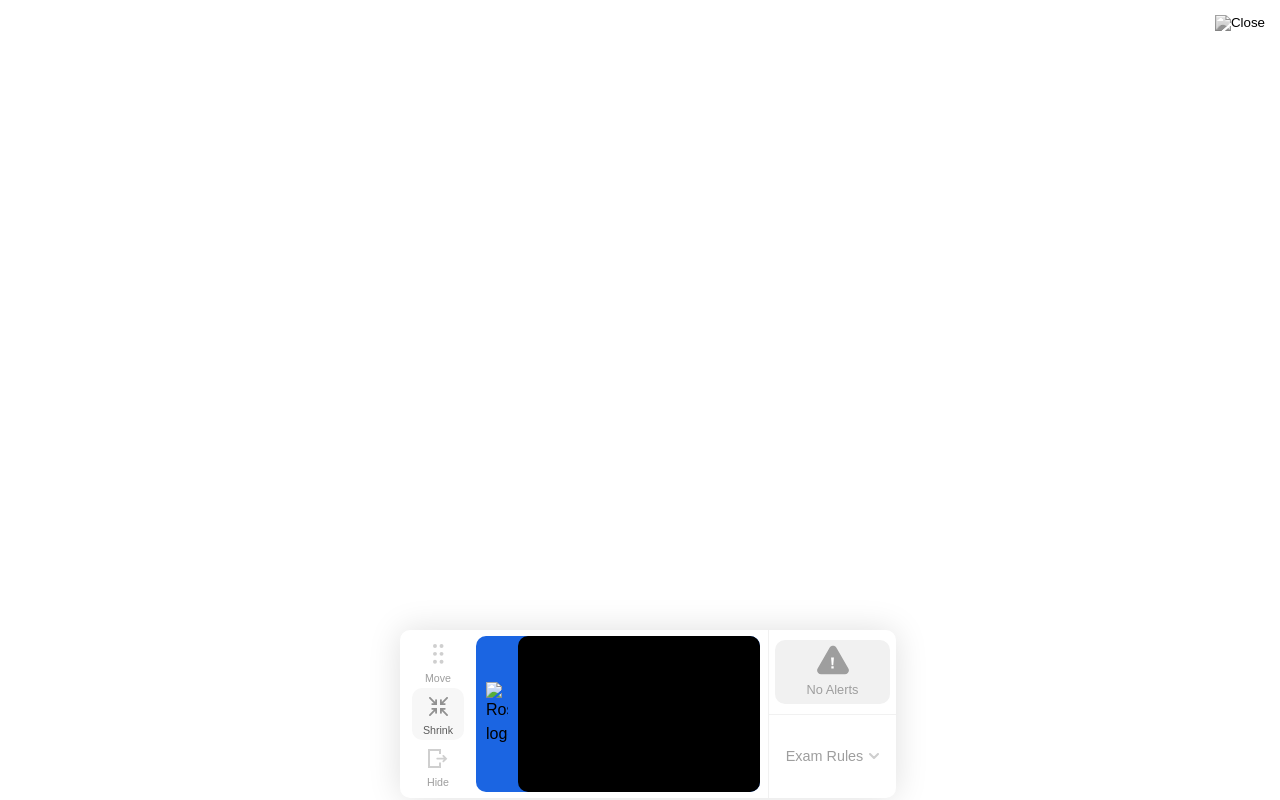 click on "Exam Rules" 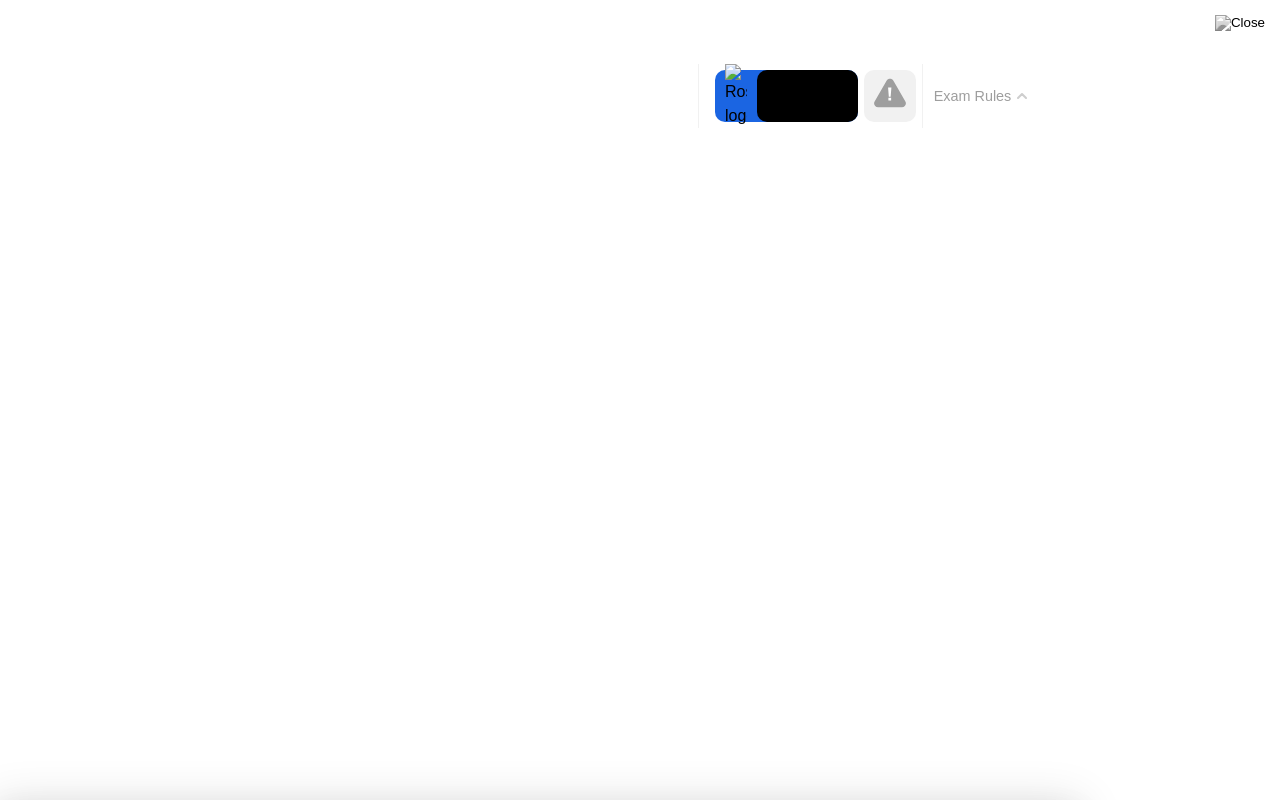 click on "Got it!" at bounding box center (537, 1432) 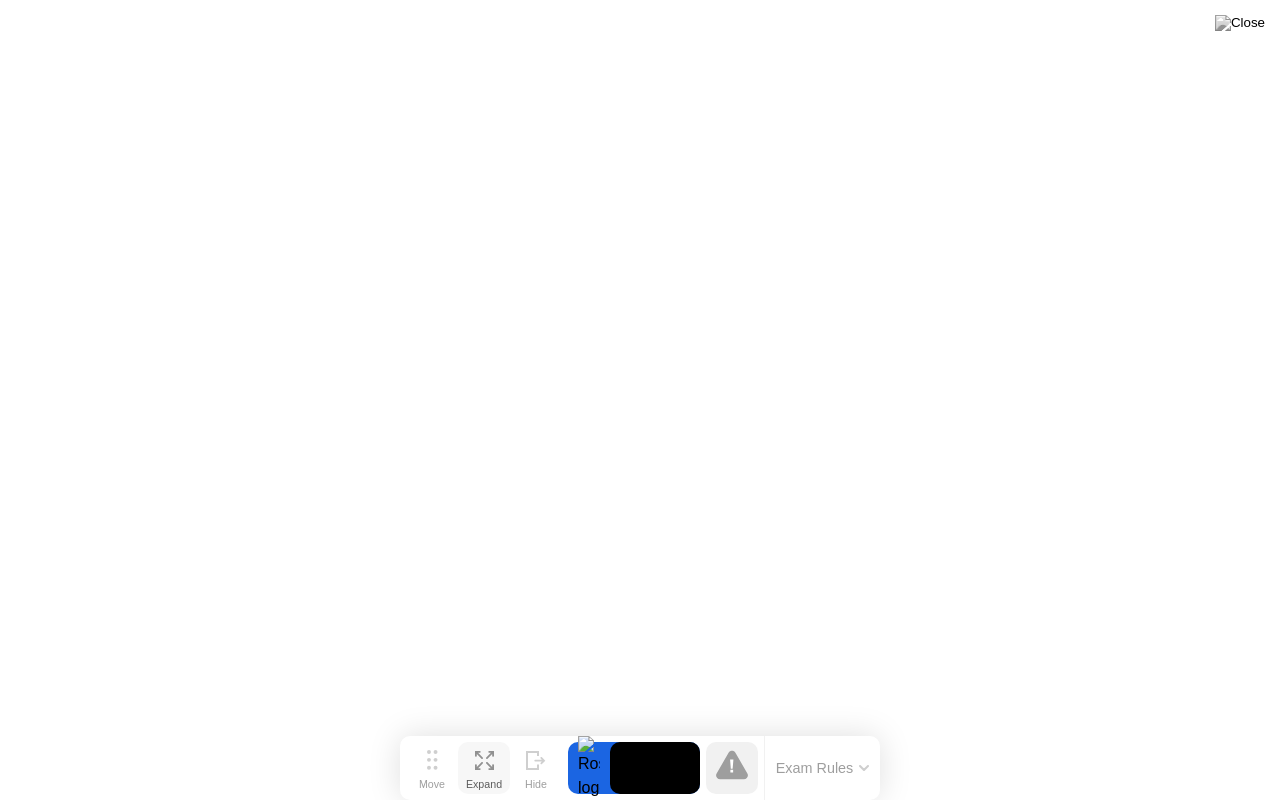 click 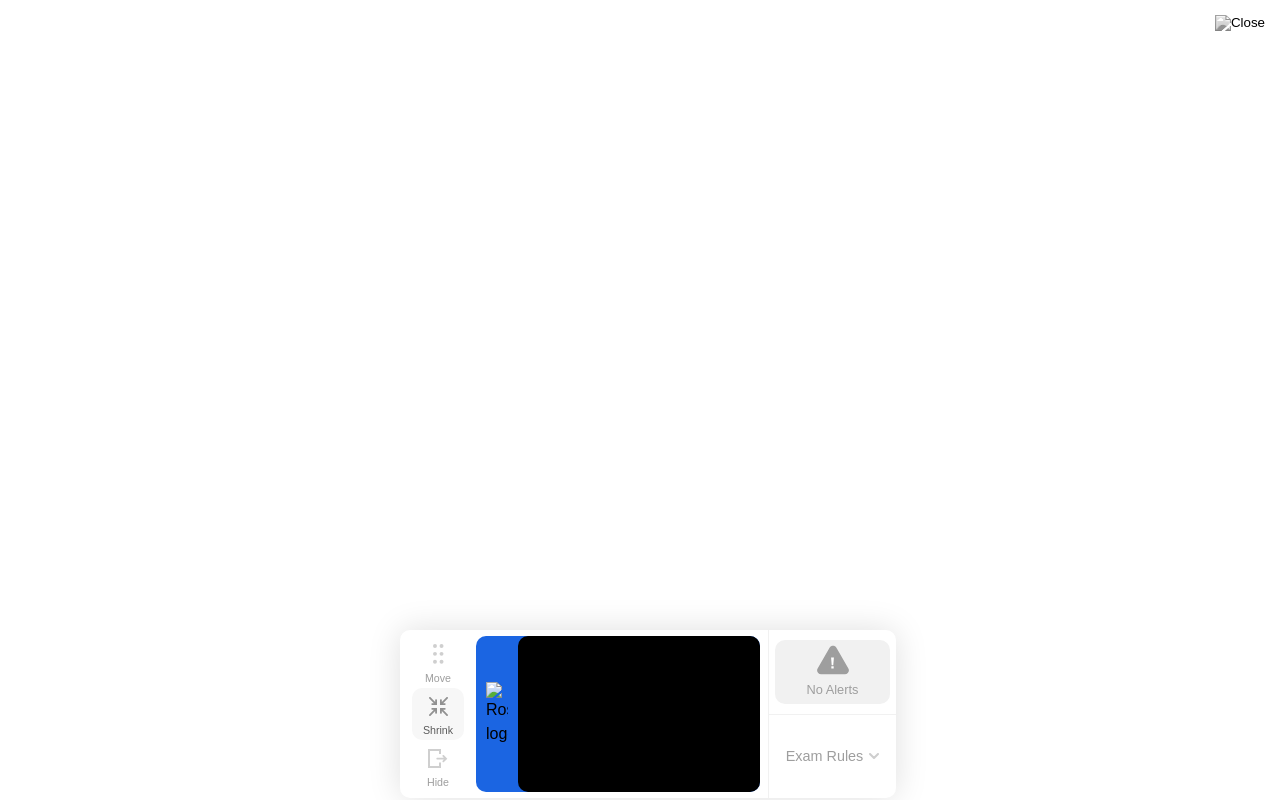 click on "Exam Rules" 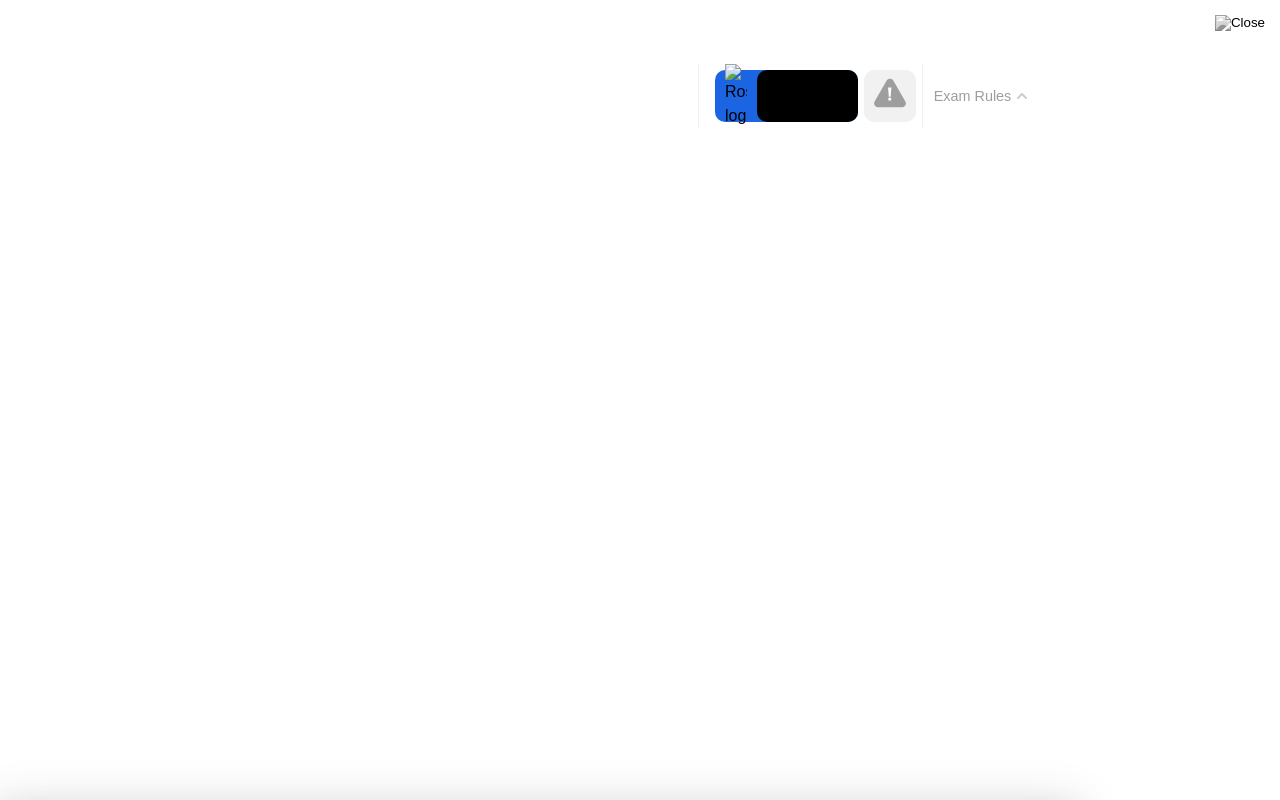 click on "Got it!" at bounding box center (537, 1432) 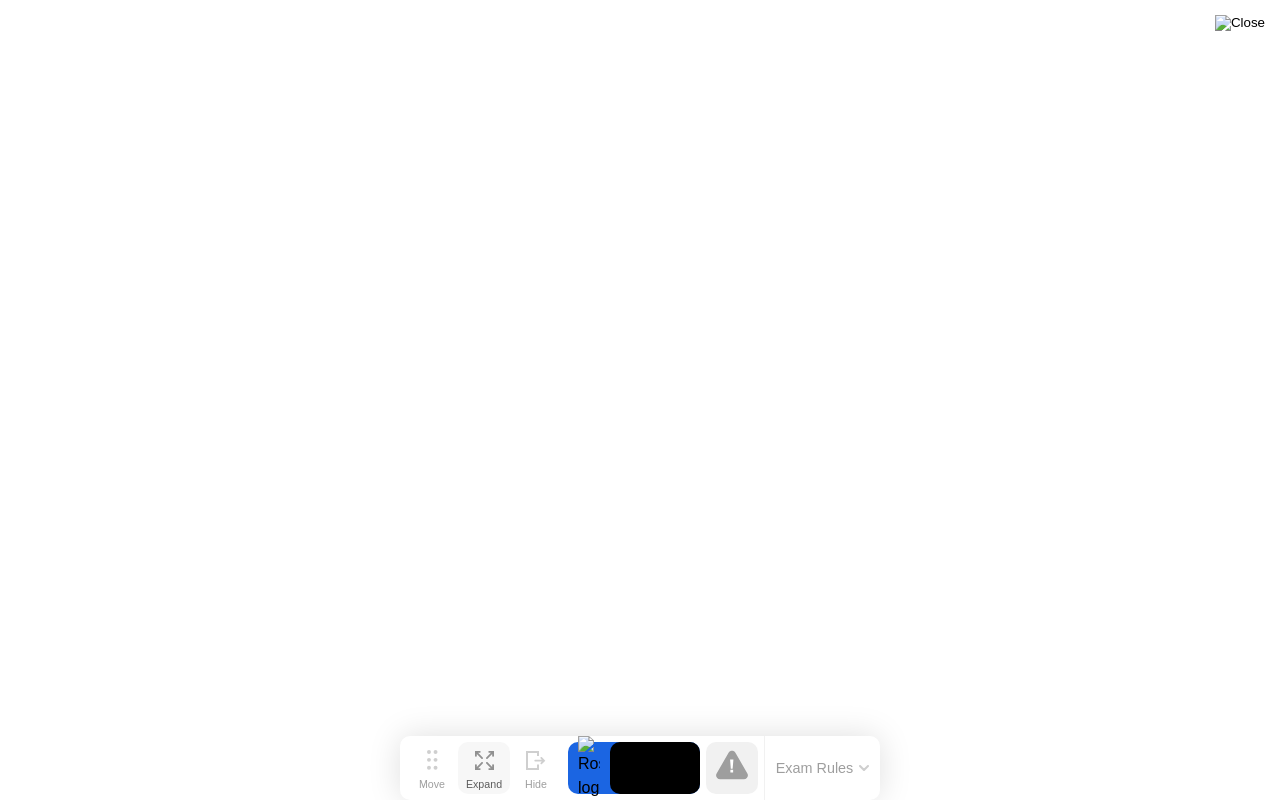 click at bounding box center [1240, 23] 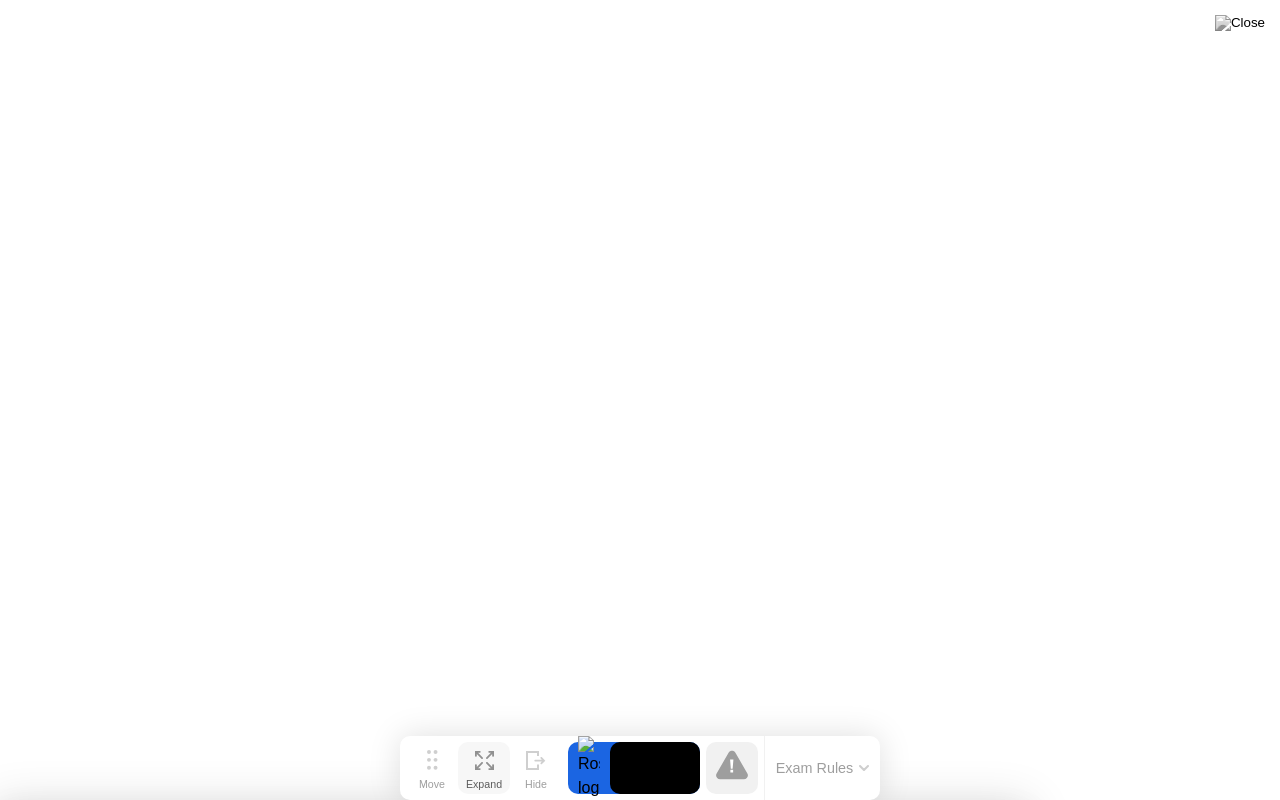 click on "No" at bounding box center [560, 913] 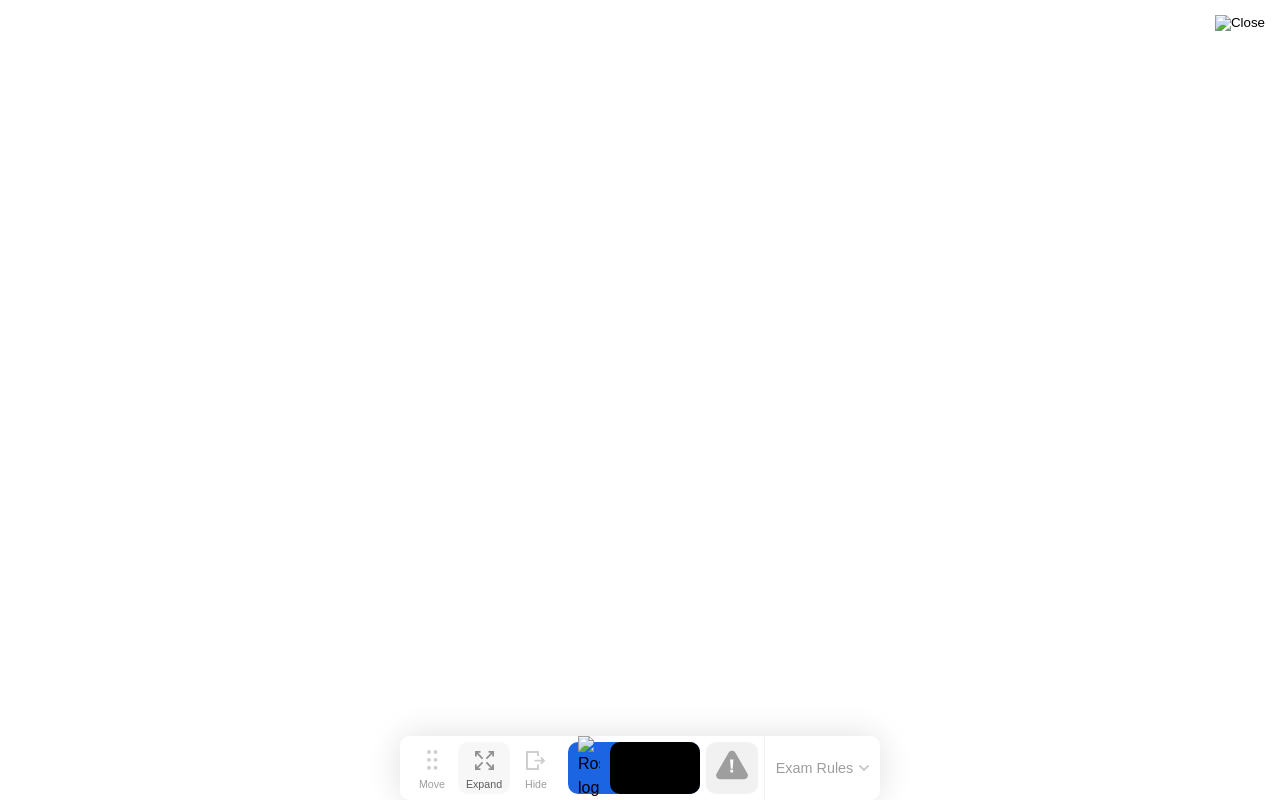 click at bounding box center [1240, 23] 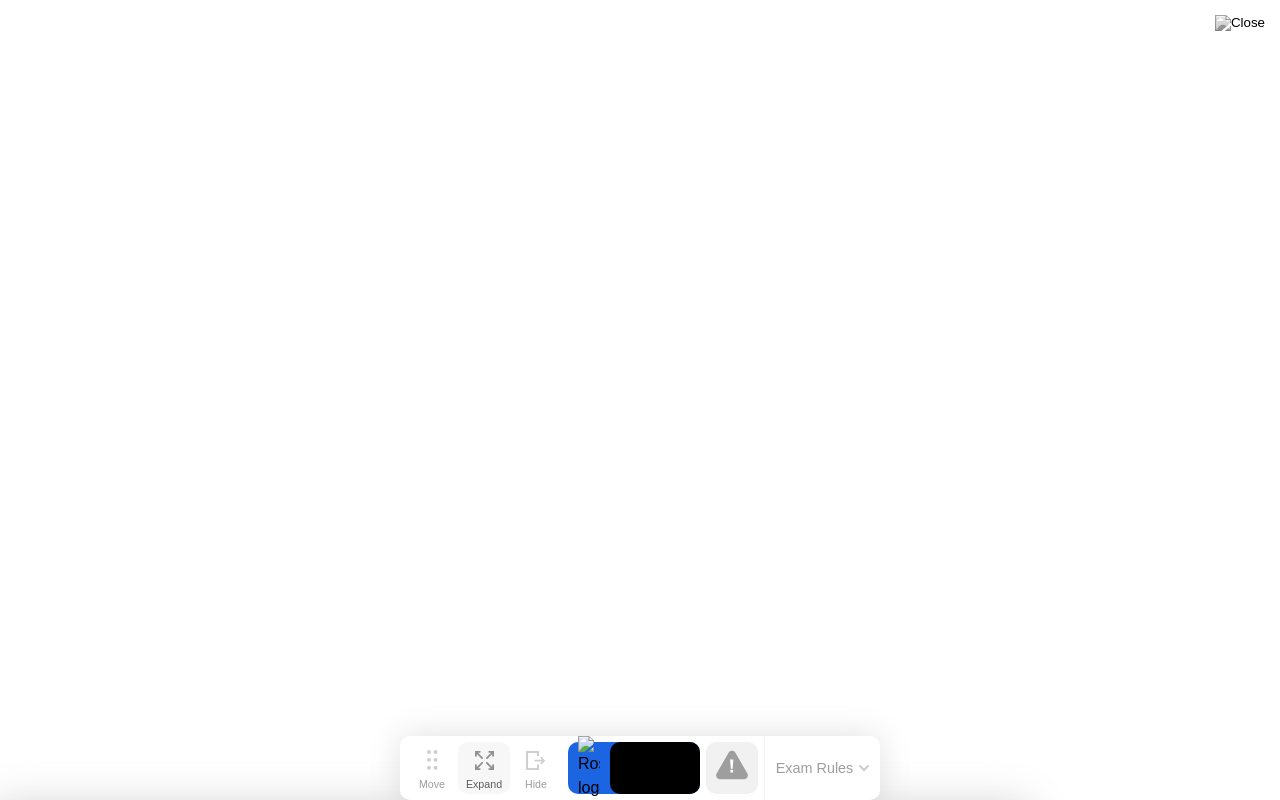 click on "Yes" at bounding box center (464, 913) 